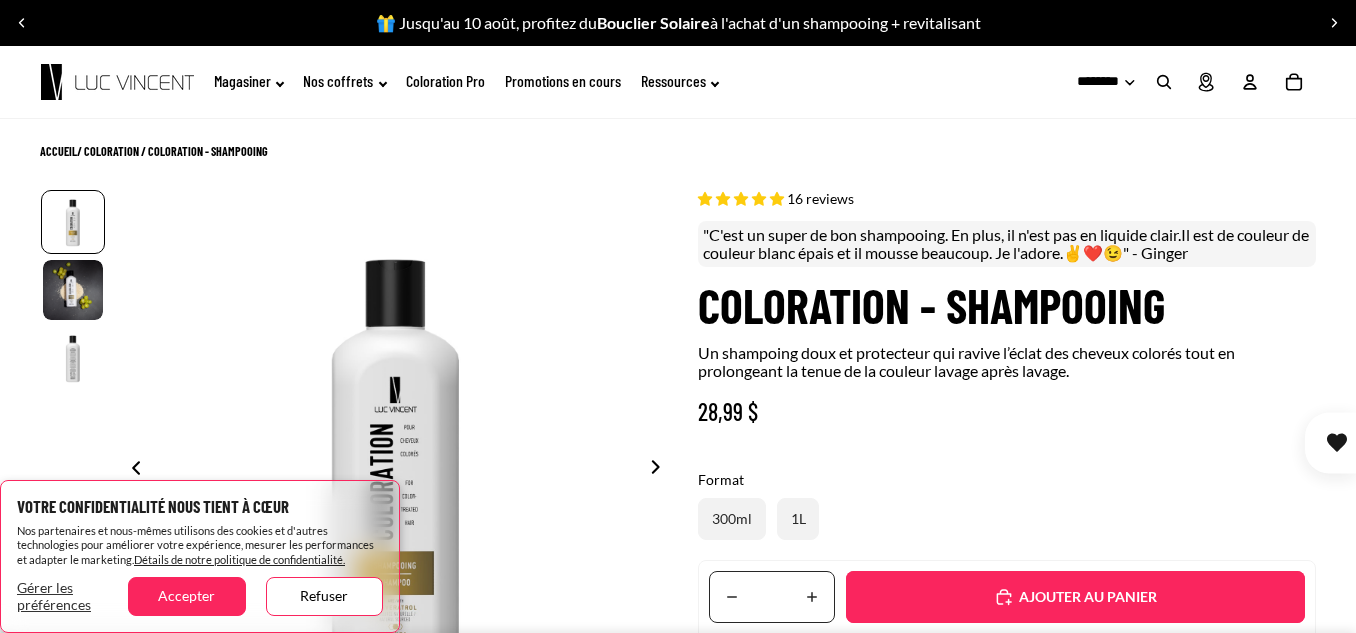 scroll, scrollTop: 0, scrollLeft: 0, axis: both 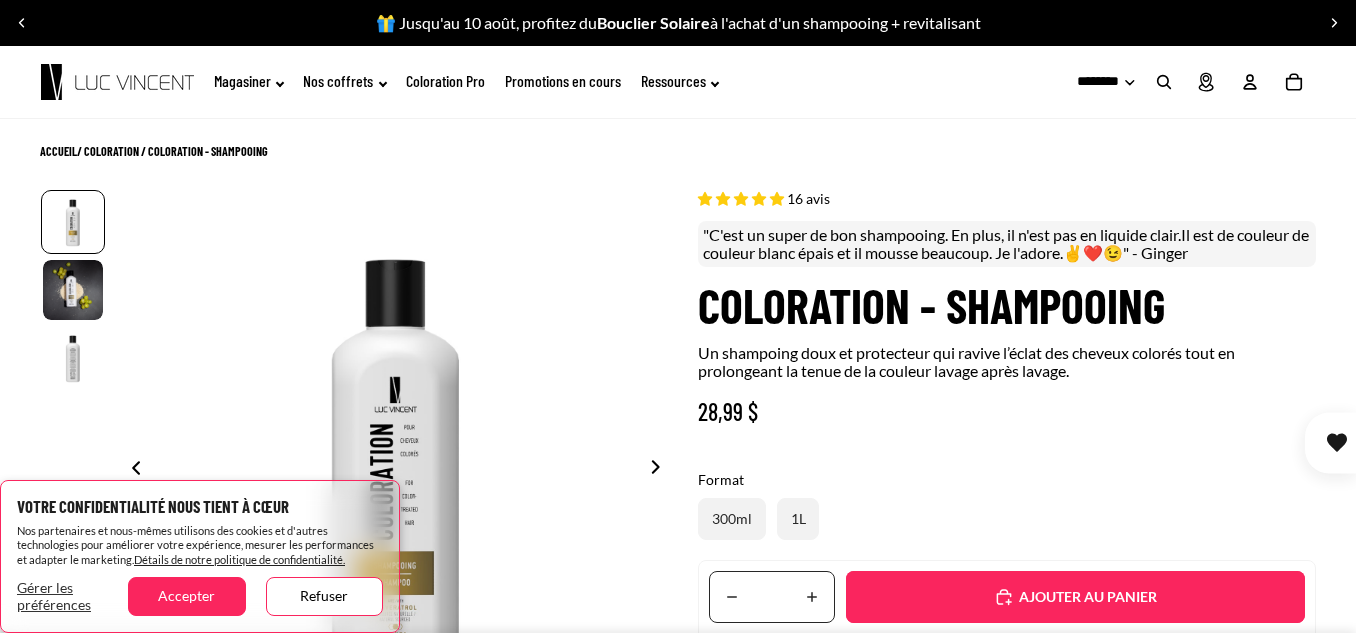 select on "**********" 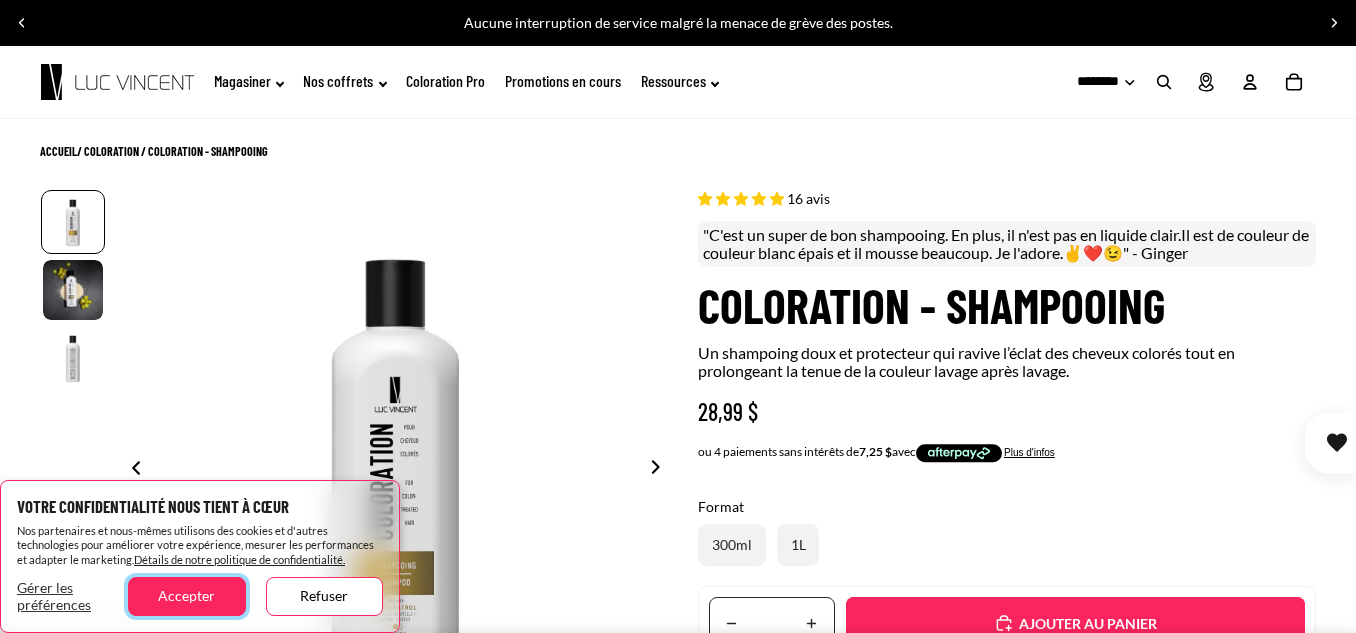 click on "Accepter" at bounding box center (186, 596) 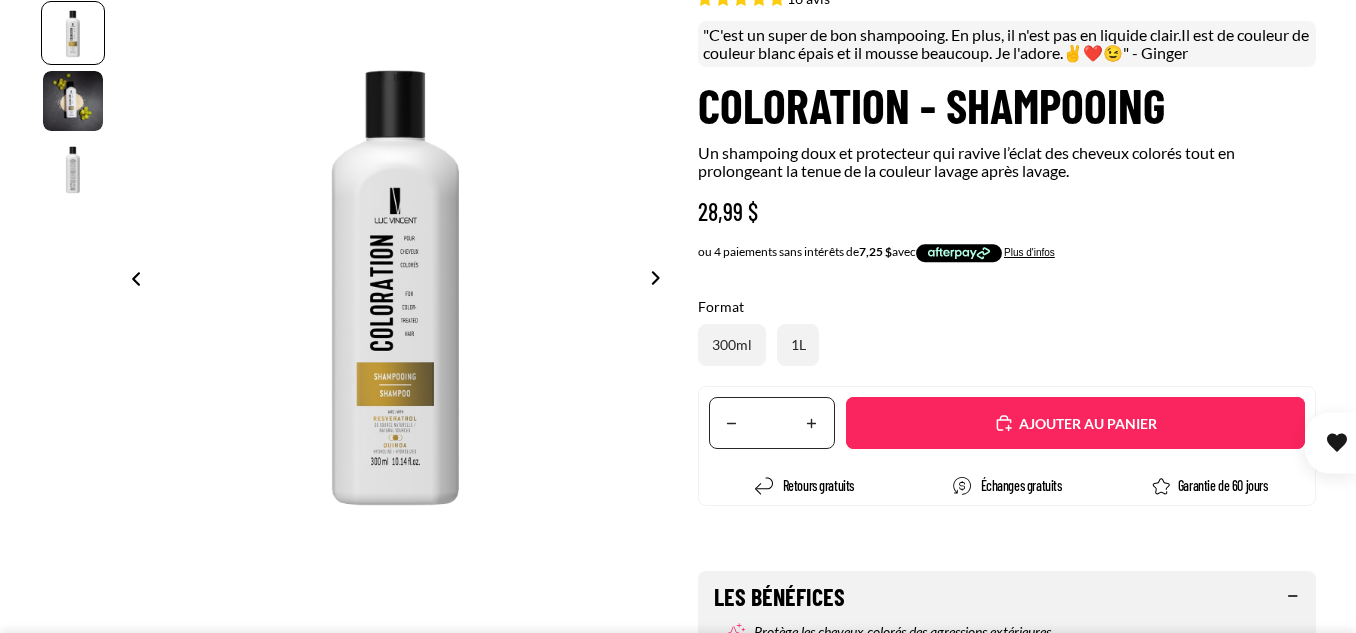 scroll, scrollTop: 0, scrollLeft: 0, axis: both 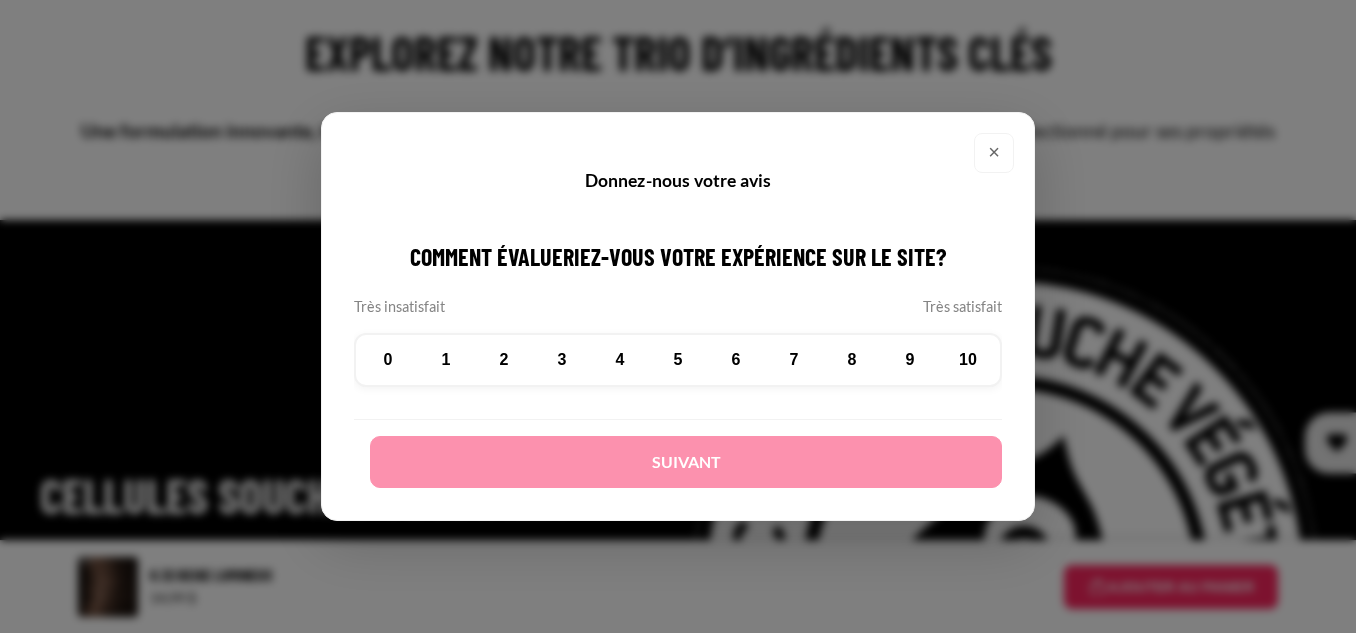 click on "×" at bounding box center [994, 153] 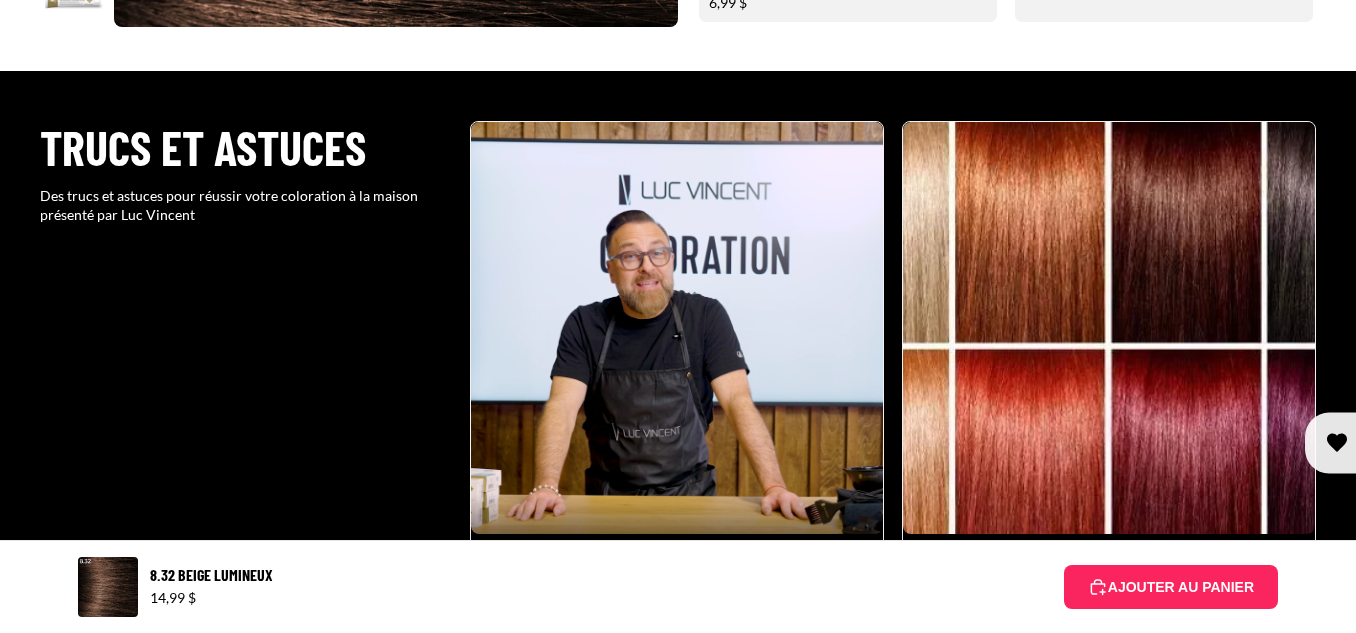 scroll, scrollTop: 1600, scrollLeft: 0, axis: vertical 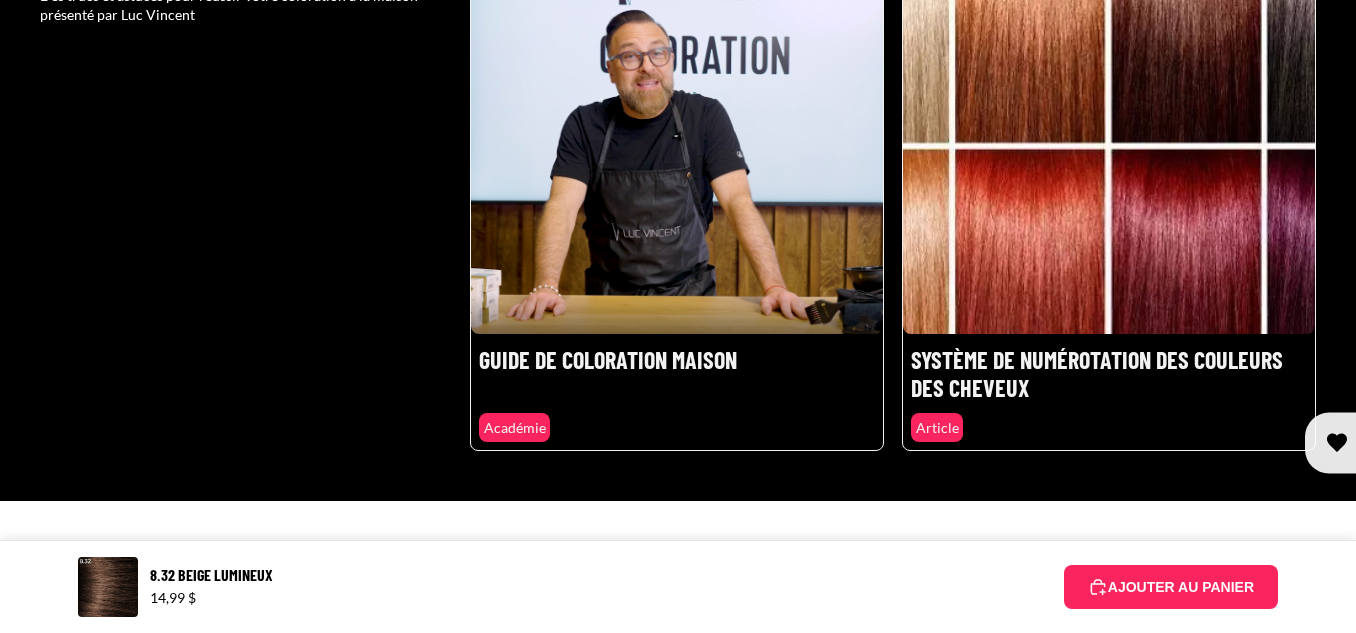 click at bounding box center (1109, 186) 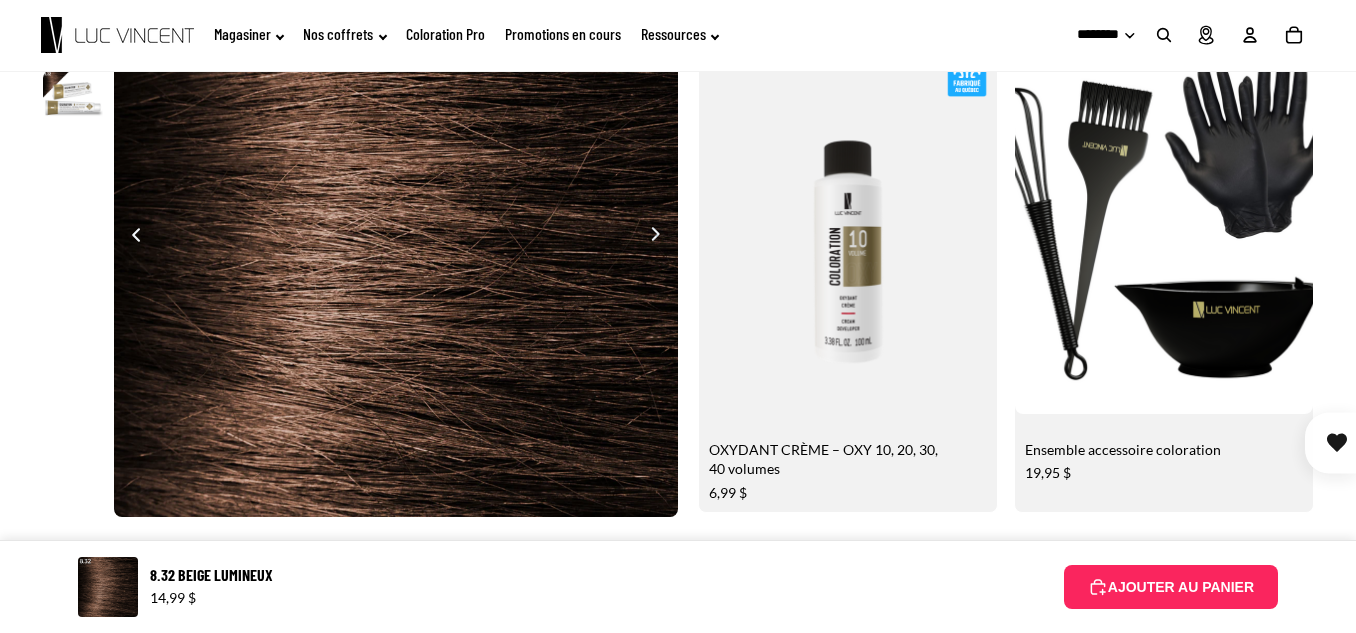 scroll, scrollTop: 900, scrollLeft: 0, axis: vertical 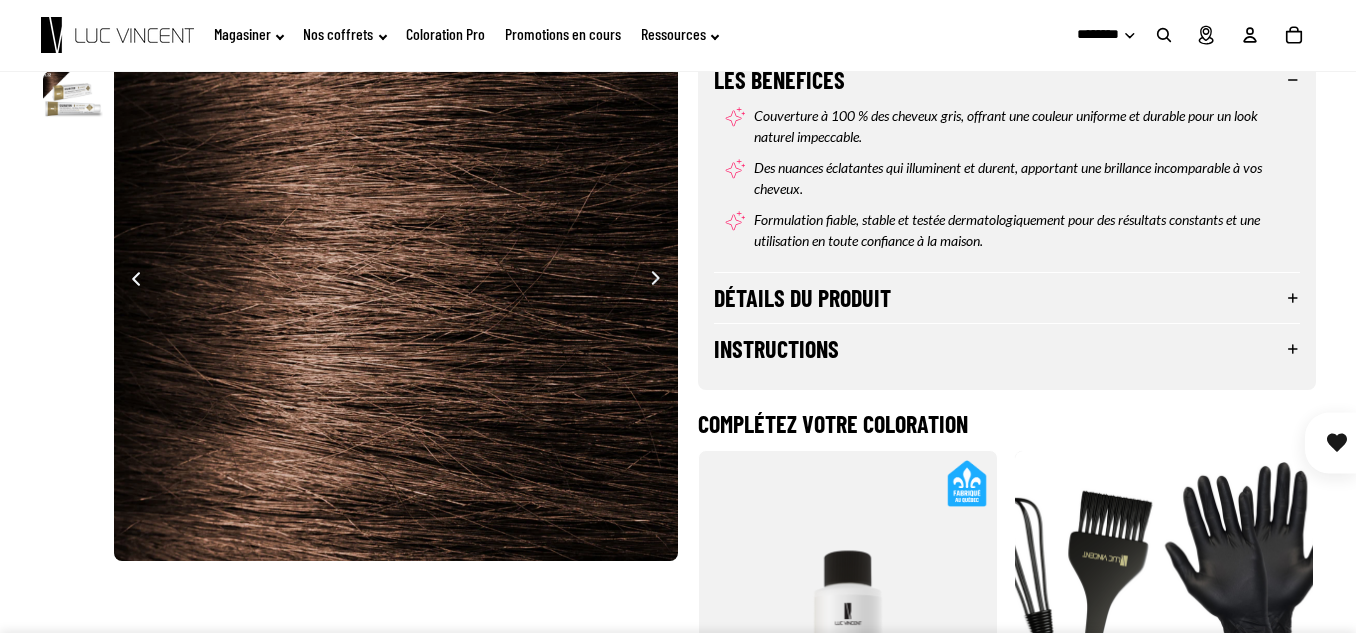 click at bounding box center (661, 280) 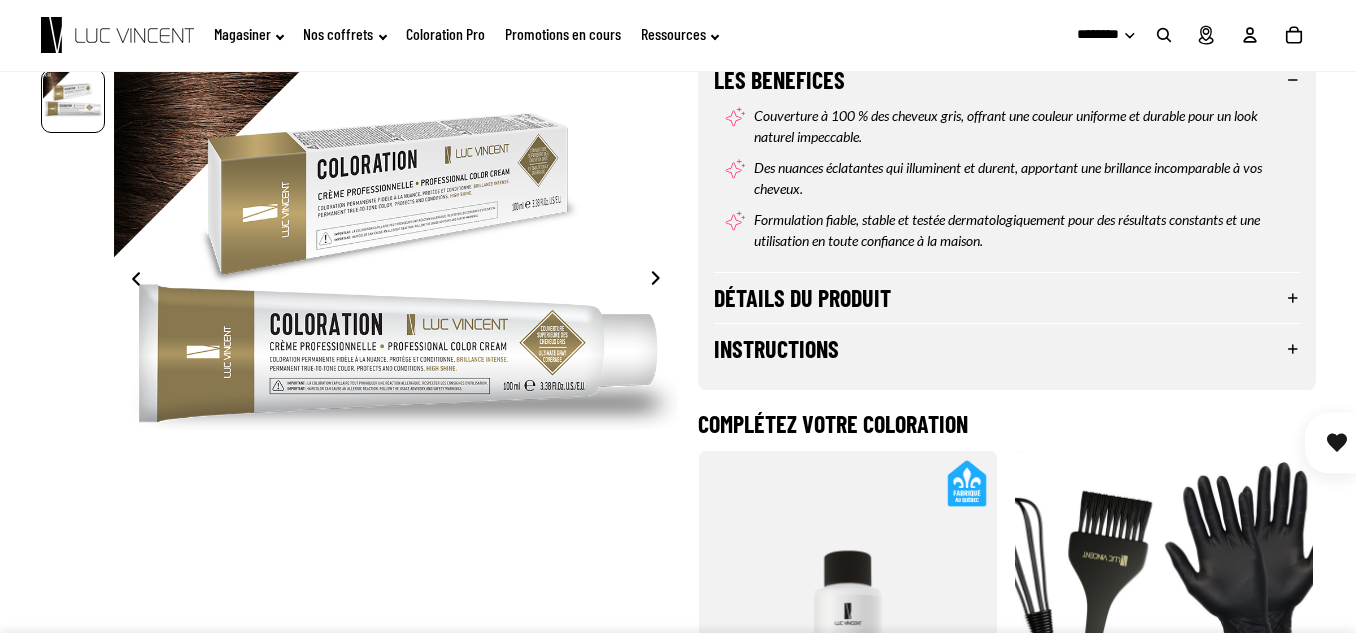 scroll, scrollTop: 0, scrollLeft: 565, axis: horizontal 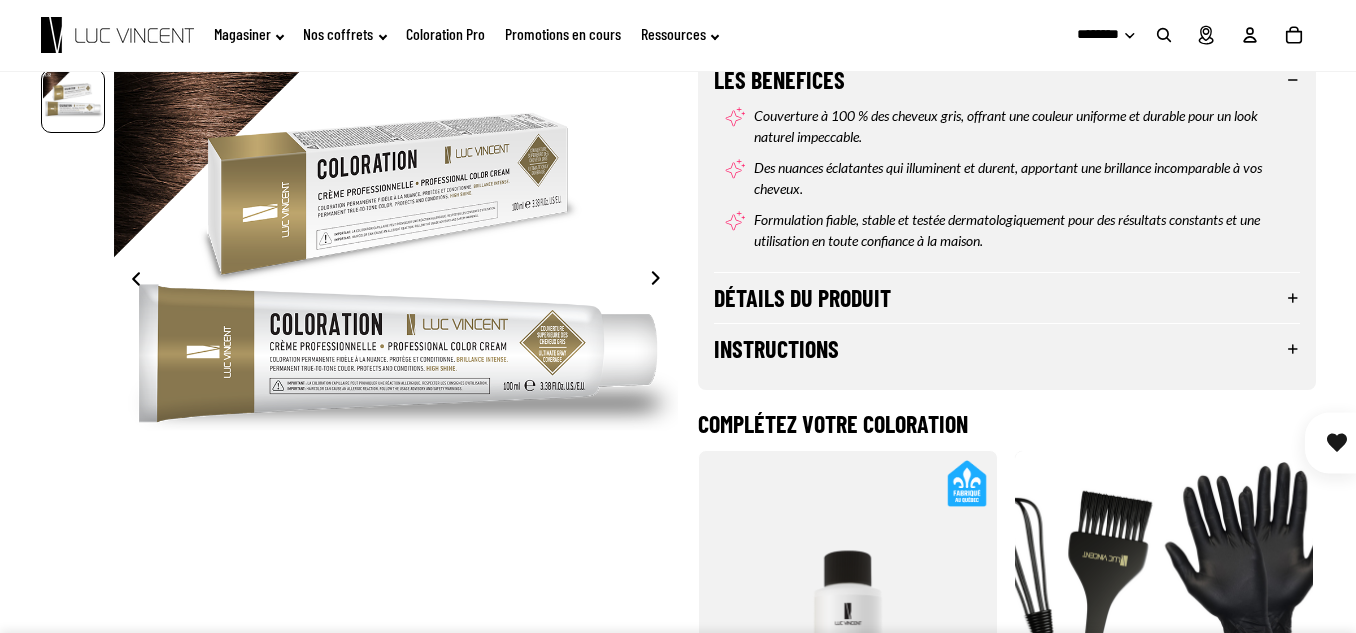 click at bounding box center [661, 280] 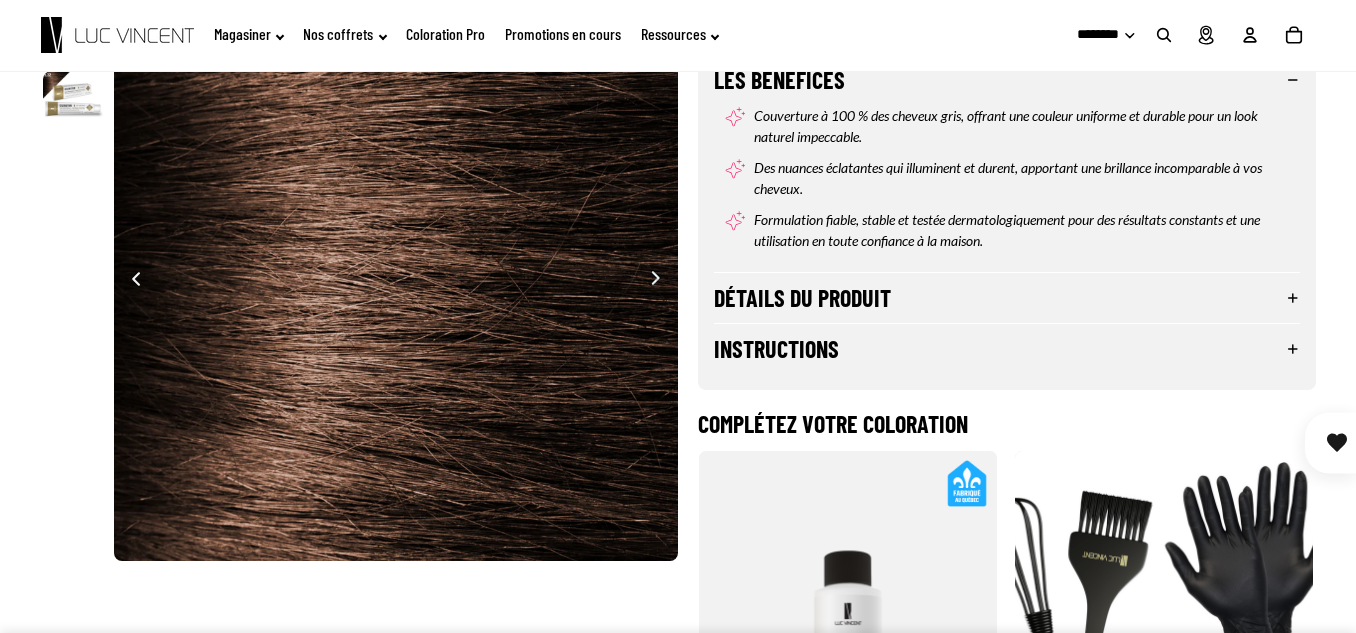 scroll, scrollTop: 0, scrollLeft: 1129, axis: horizontal 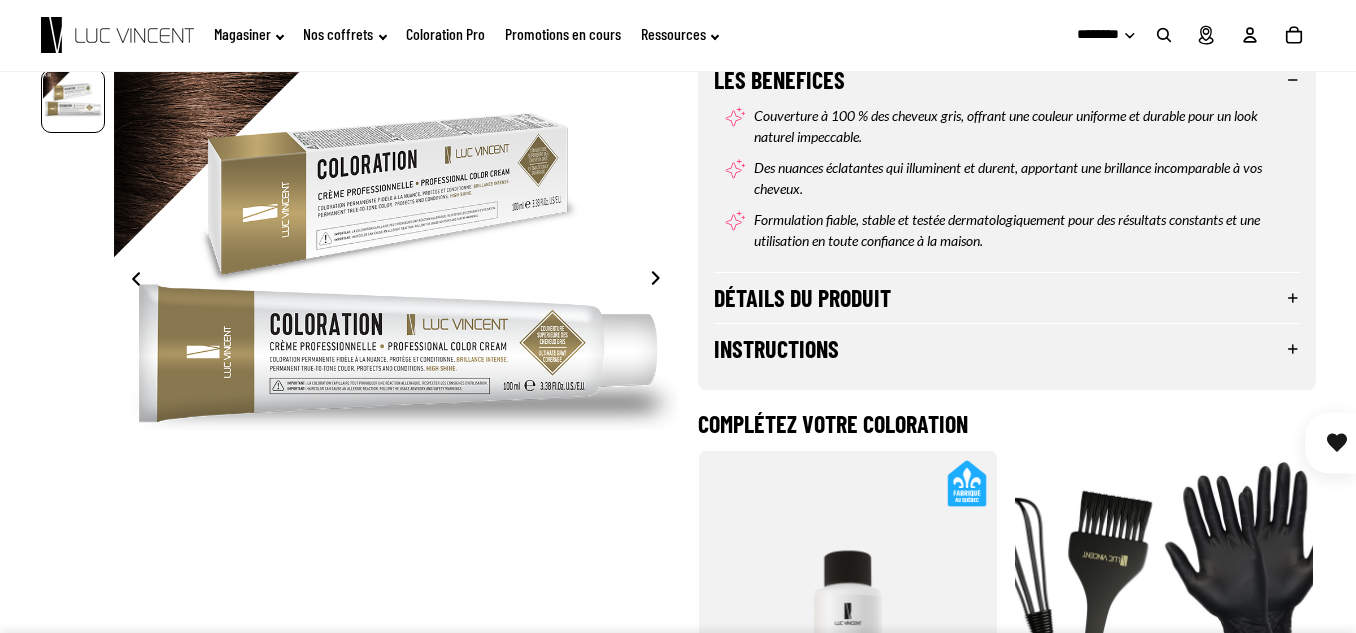 click at bounding box center [661, 280] 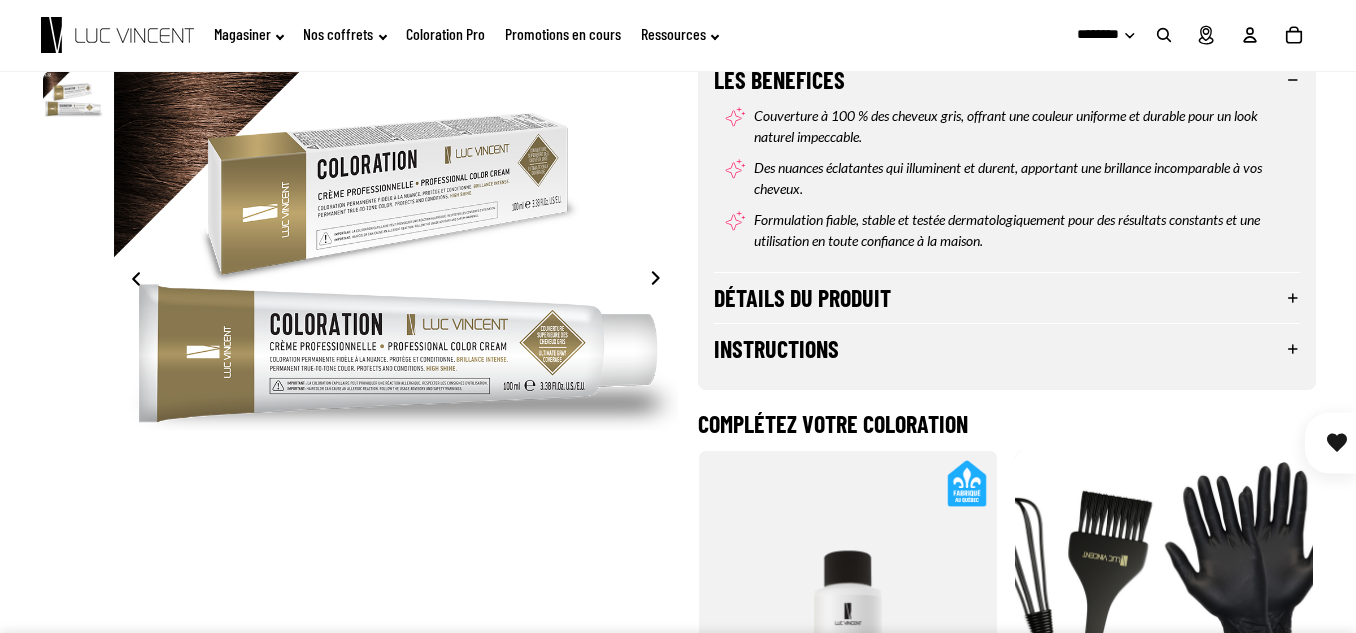 scroll, scrollTop: 0, scrollLeft: 0, axis: both 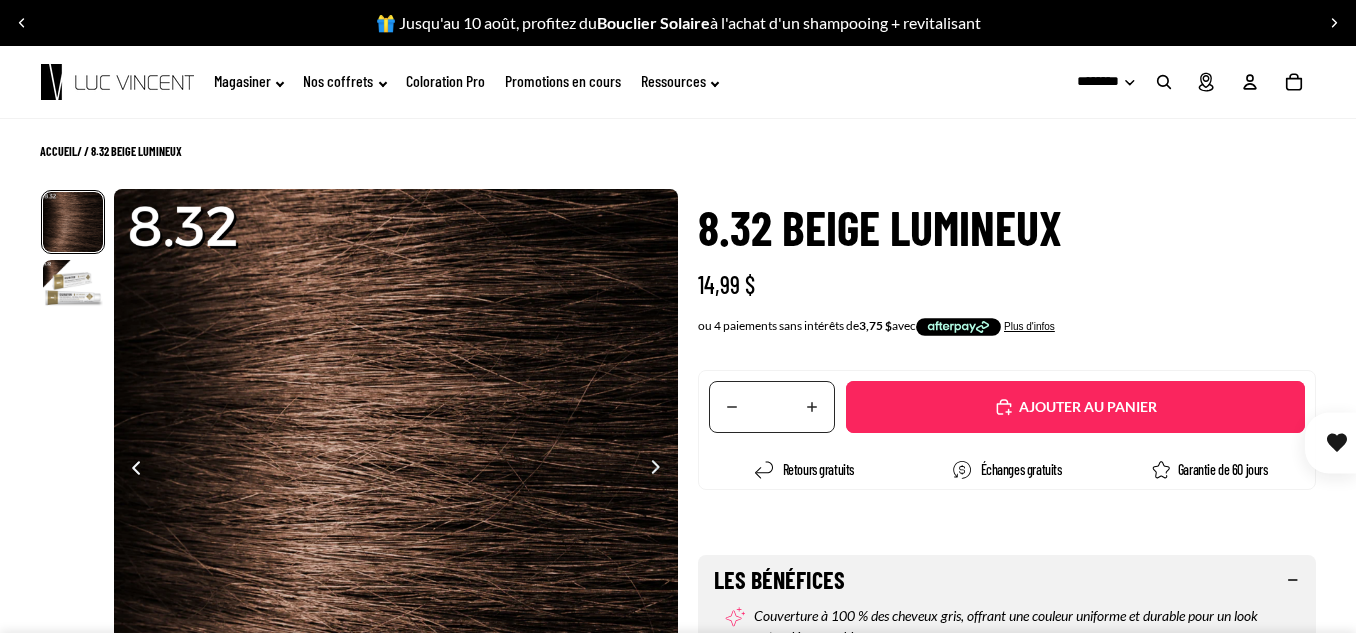 click on "Coloration Pro" 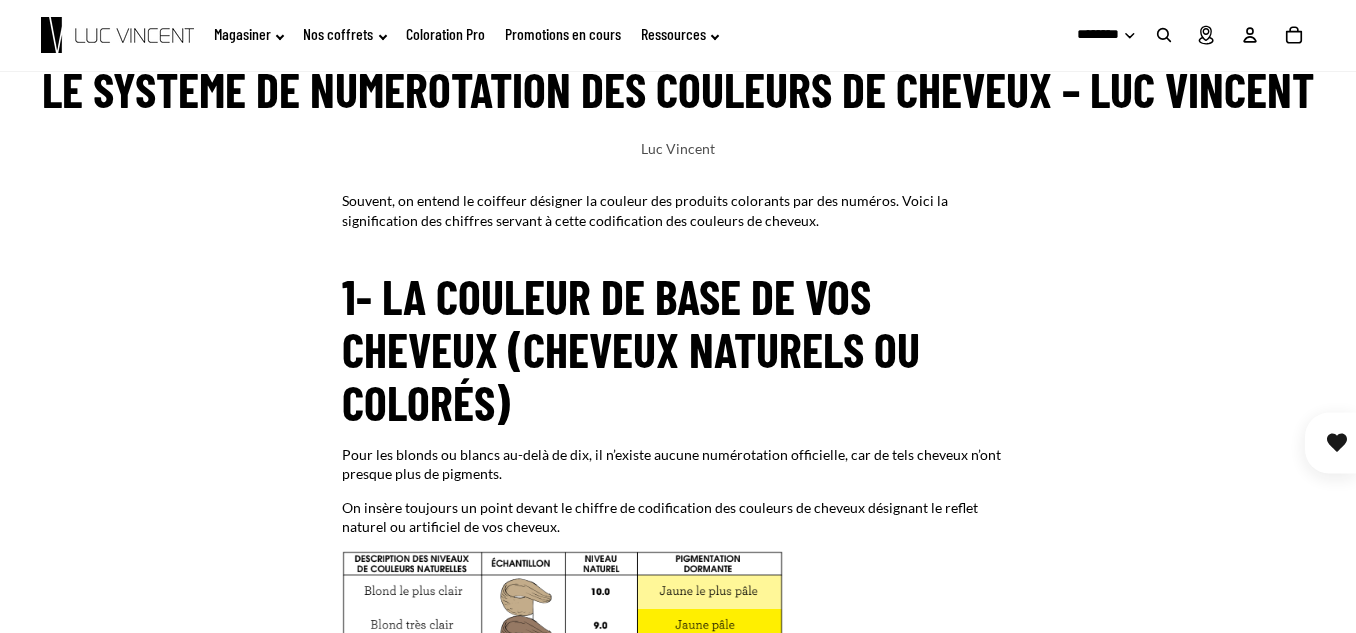 scroll, scrollTop: 0, scrollLeft: 0, axis: both 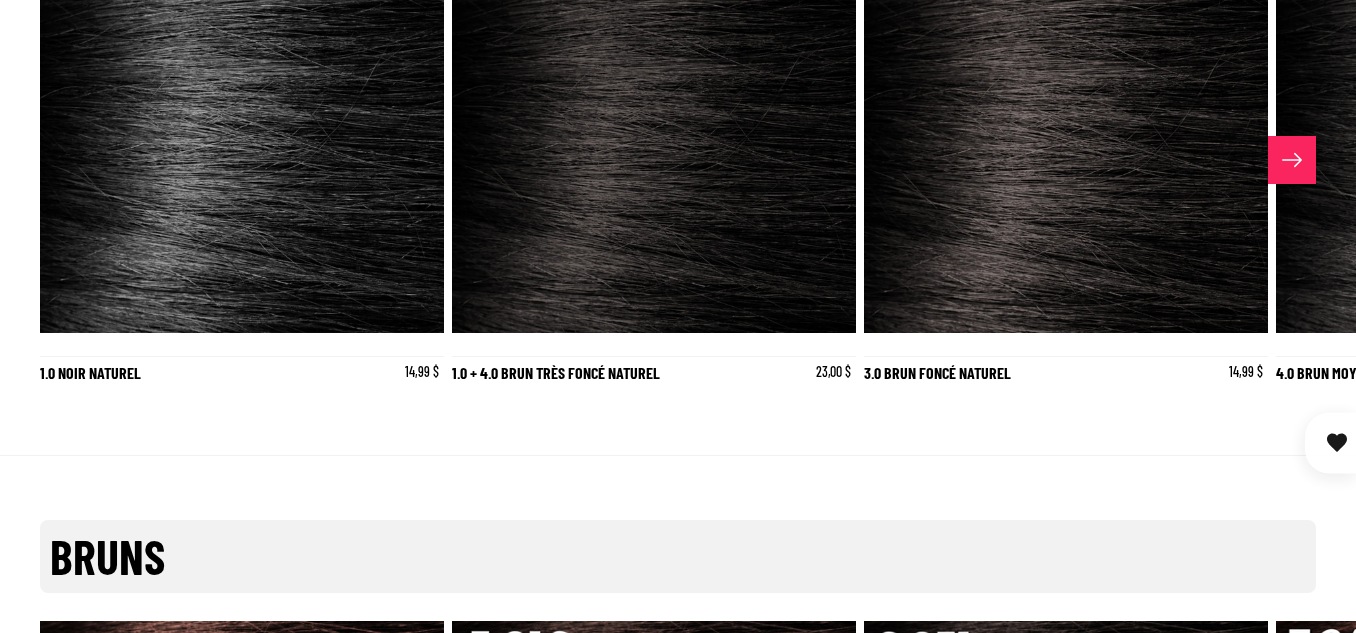 click at bounding box center (1292, 160) 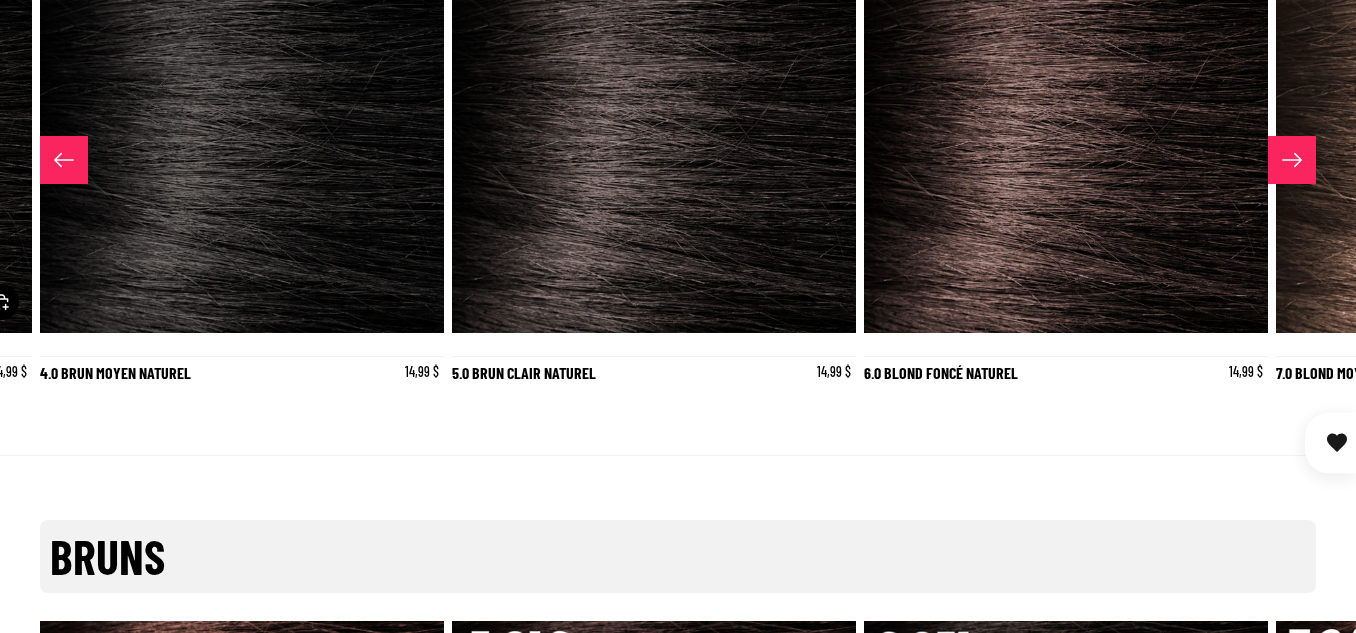 scroll, scrollTop: 0, scrollLeft: 1236, axis: horizontal 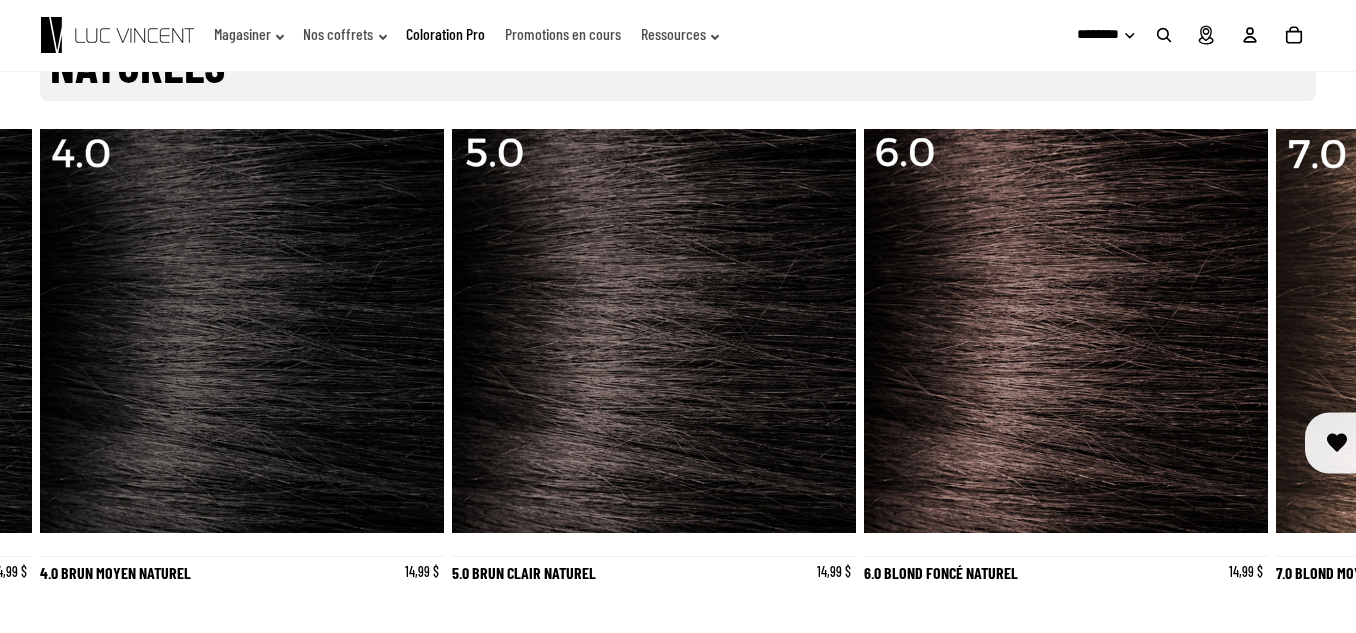 click at bounding box center [1292, 360] 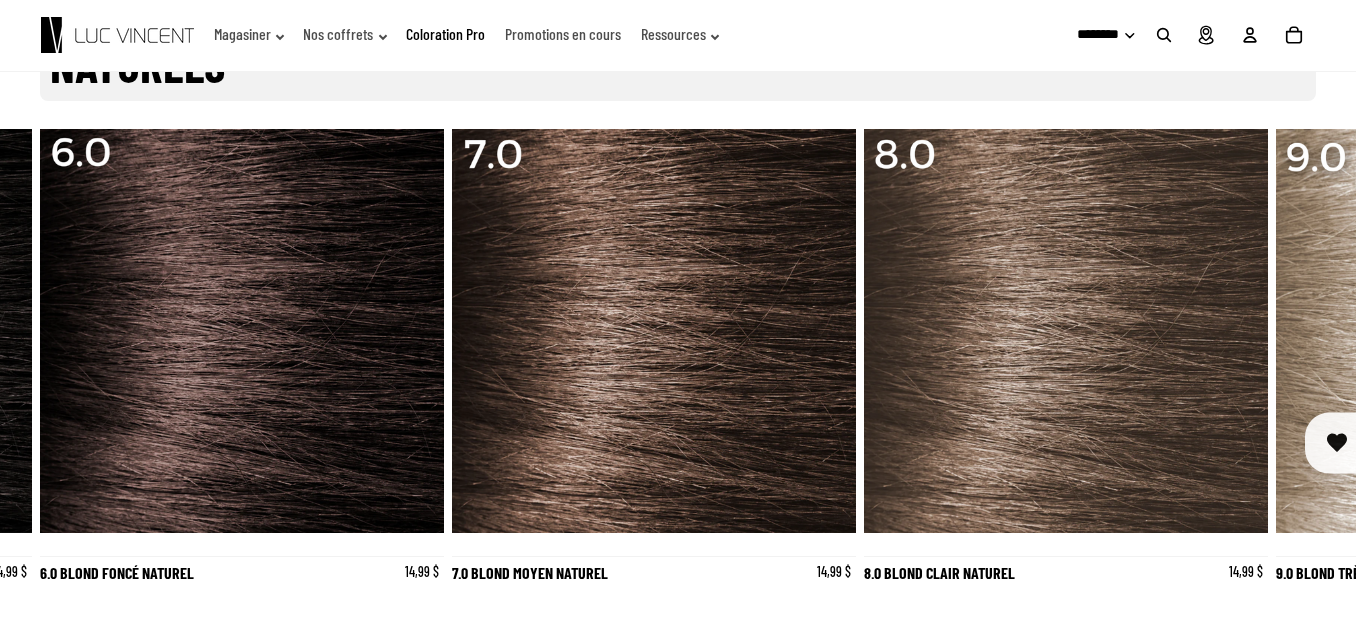scroll, scrollTop: 0, scrollLeft: 2472, axis: horizontal 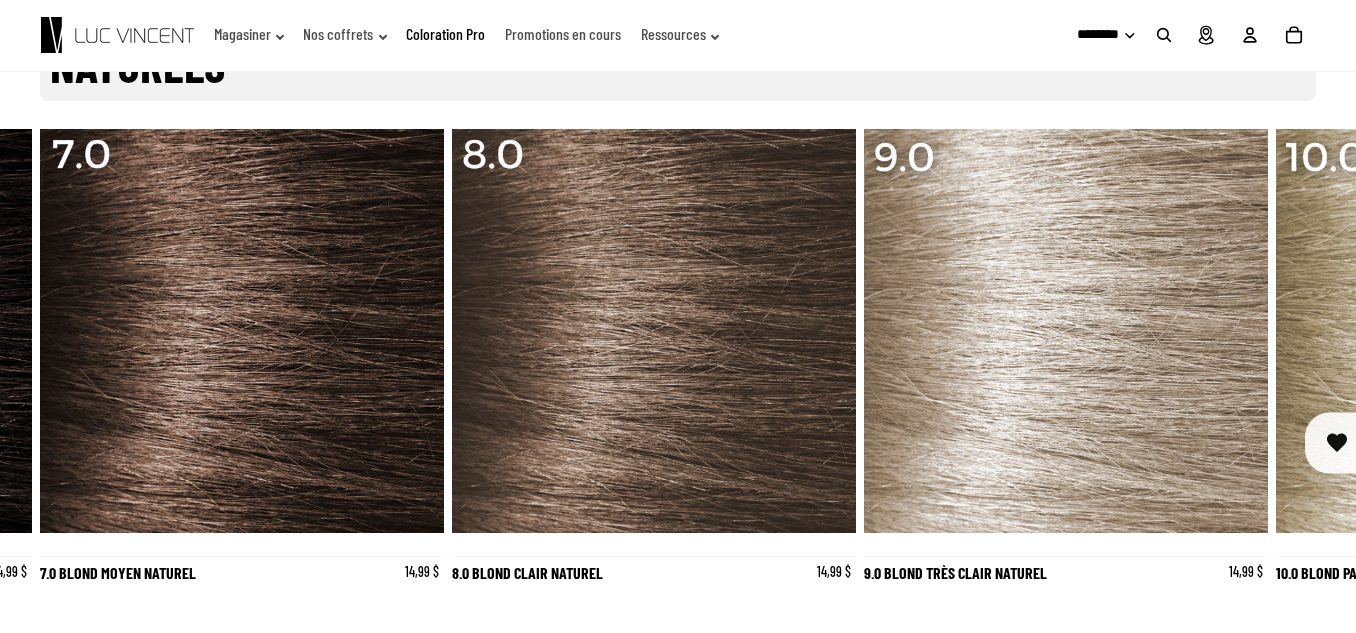 click at bounding box center (64, 360) 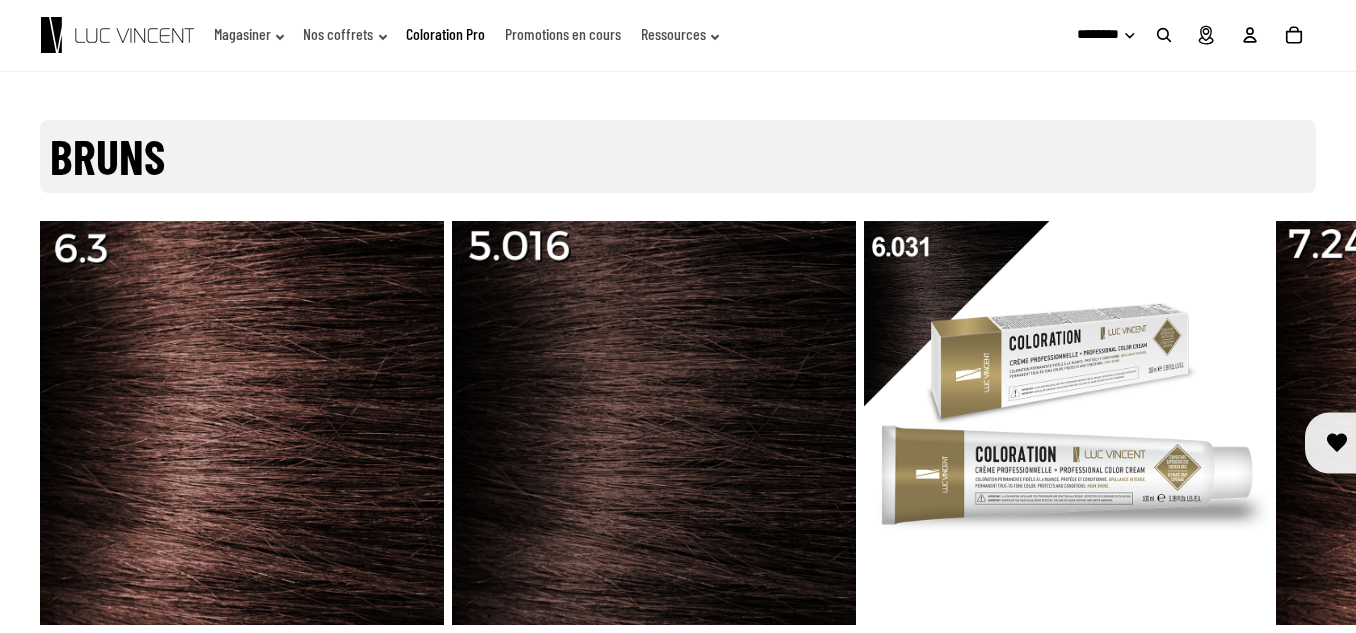 scroll, scrollTop: 0, scrollLeft: 0, axis: both 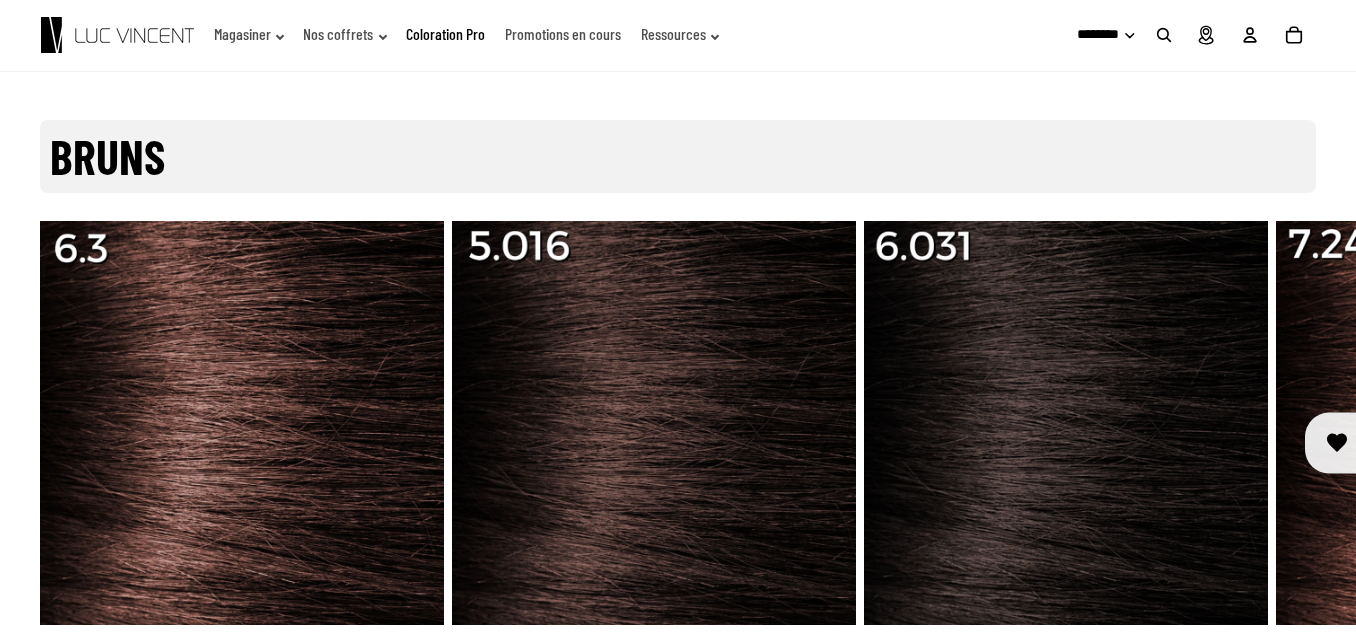 click at bounding box center (1292, 452) 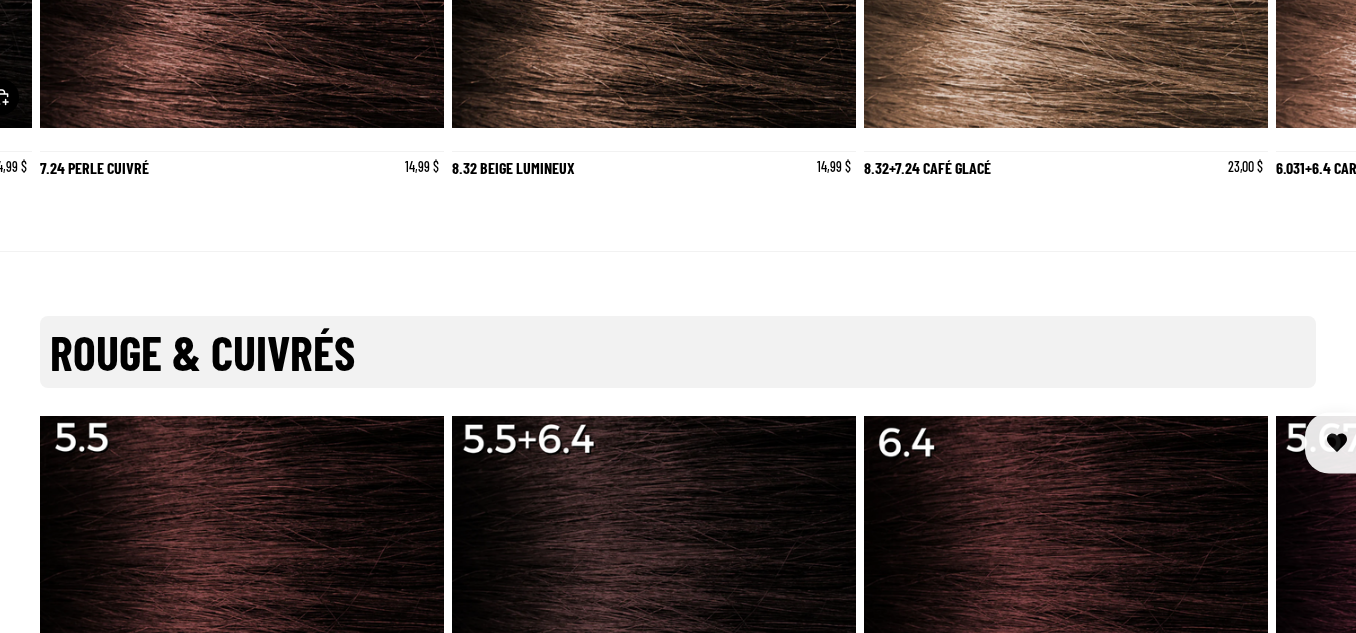 scroll, scrollTop: 4516, scrollLeft: 0, axis: vertical 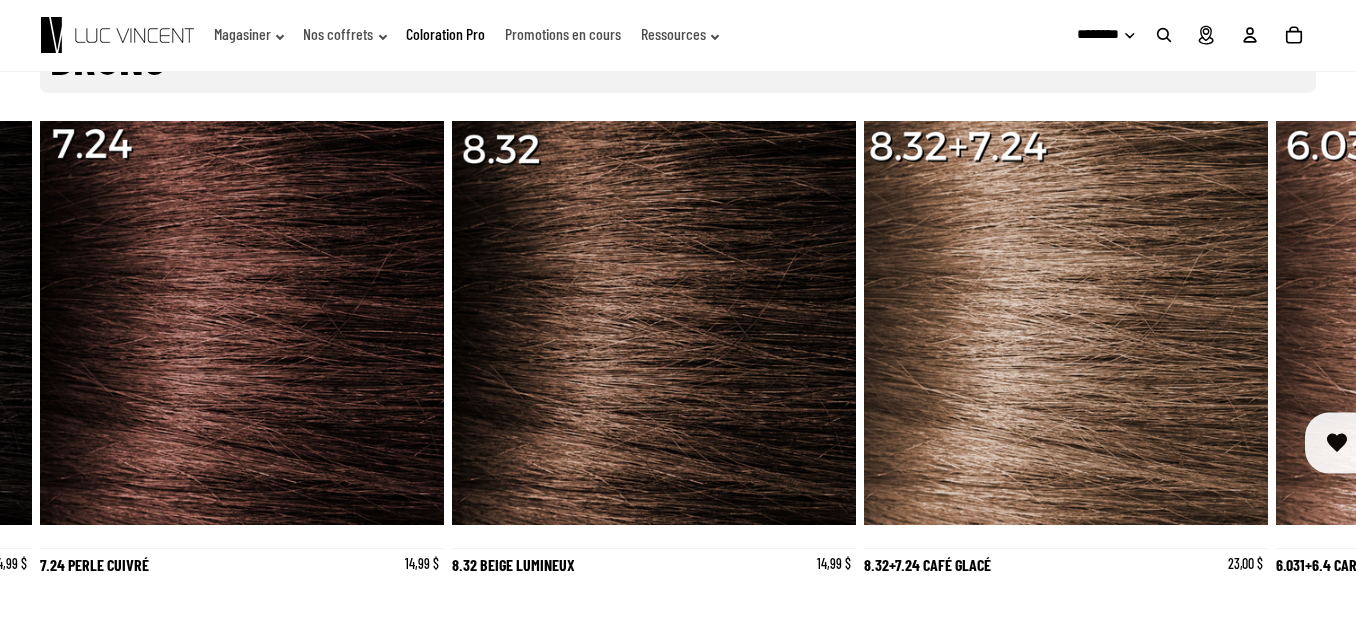 click at bounding box center [1292, 352] 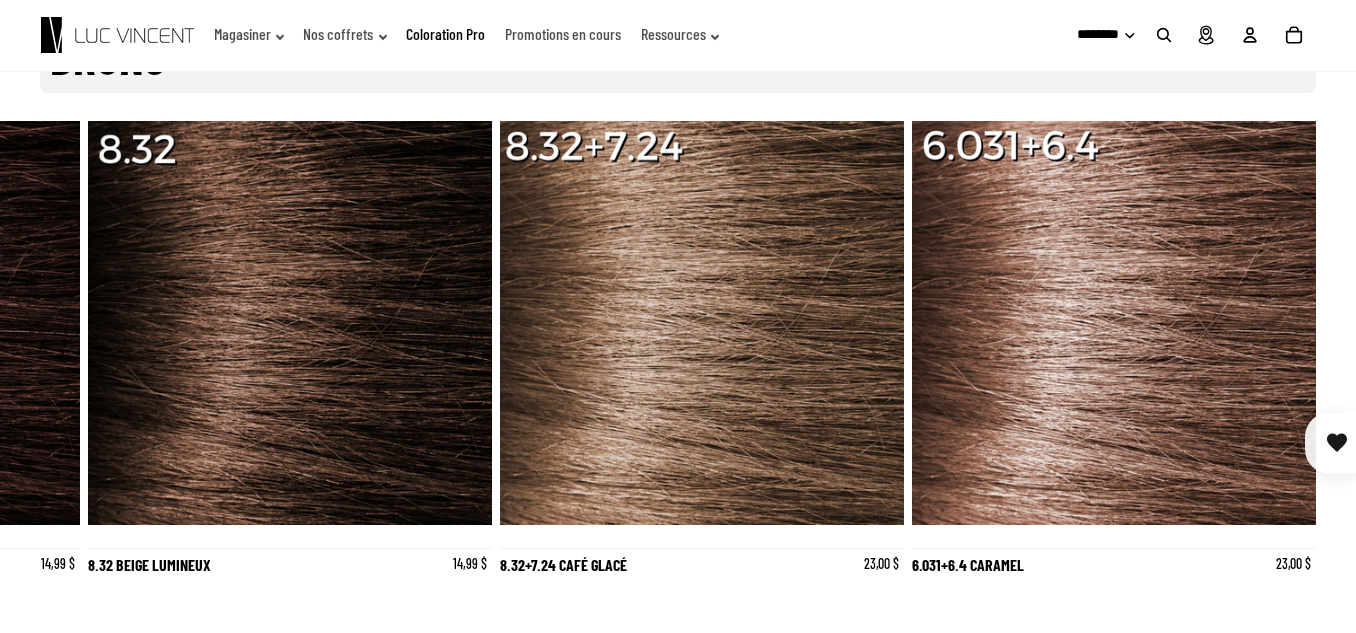 scroll, scrollTop: 0, scrollLeft: 1600, axis: horizontal 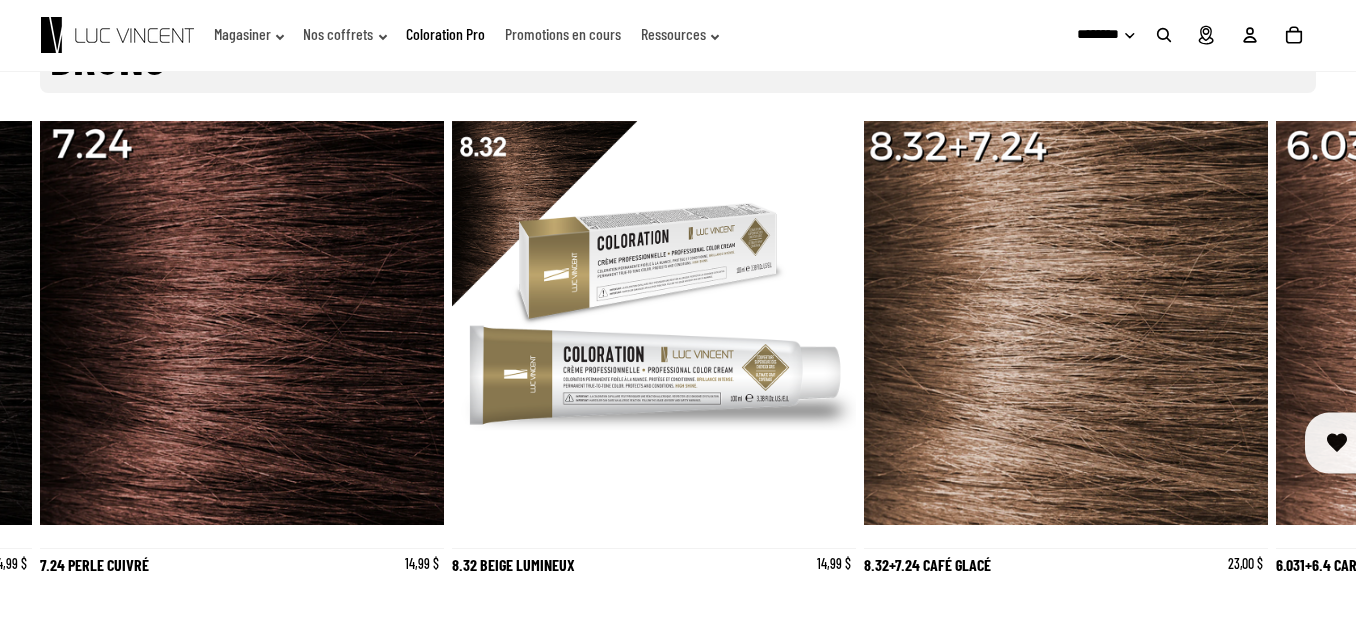 click at bounding box center [654, 323] 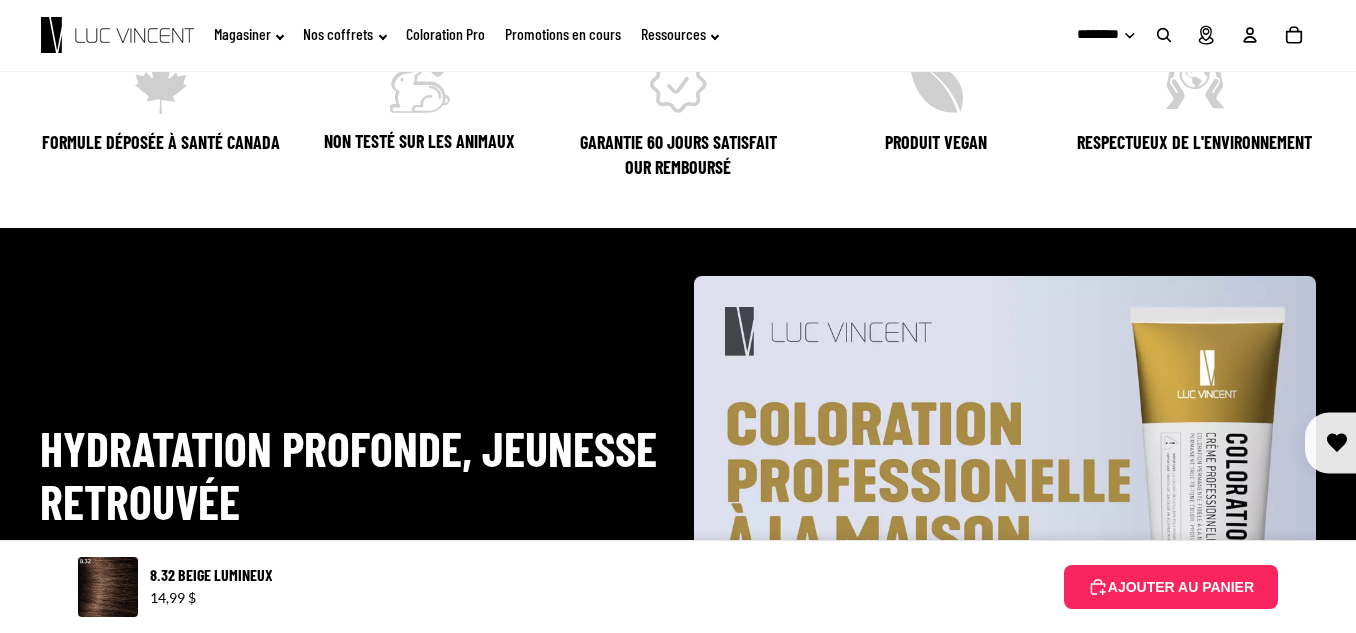 scroll, scrollTop: 1600, scrollLeft: 0, axis: vertical 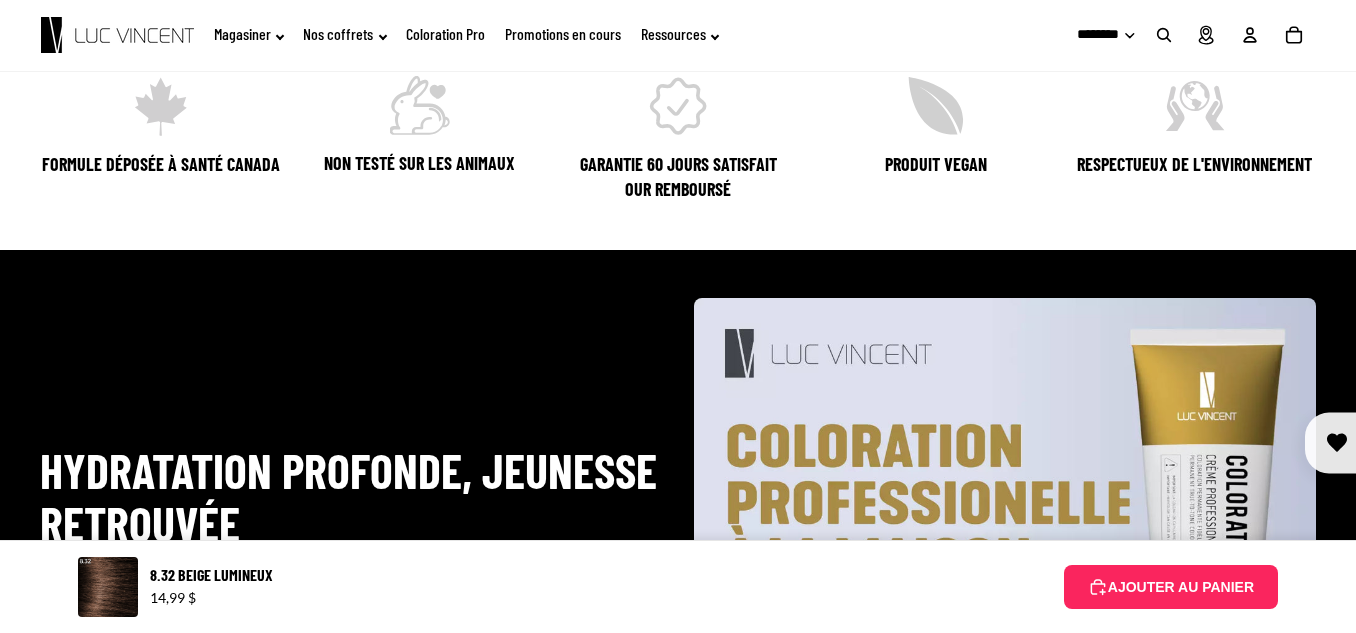click at bounding box center (677, -287) 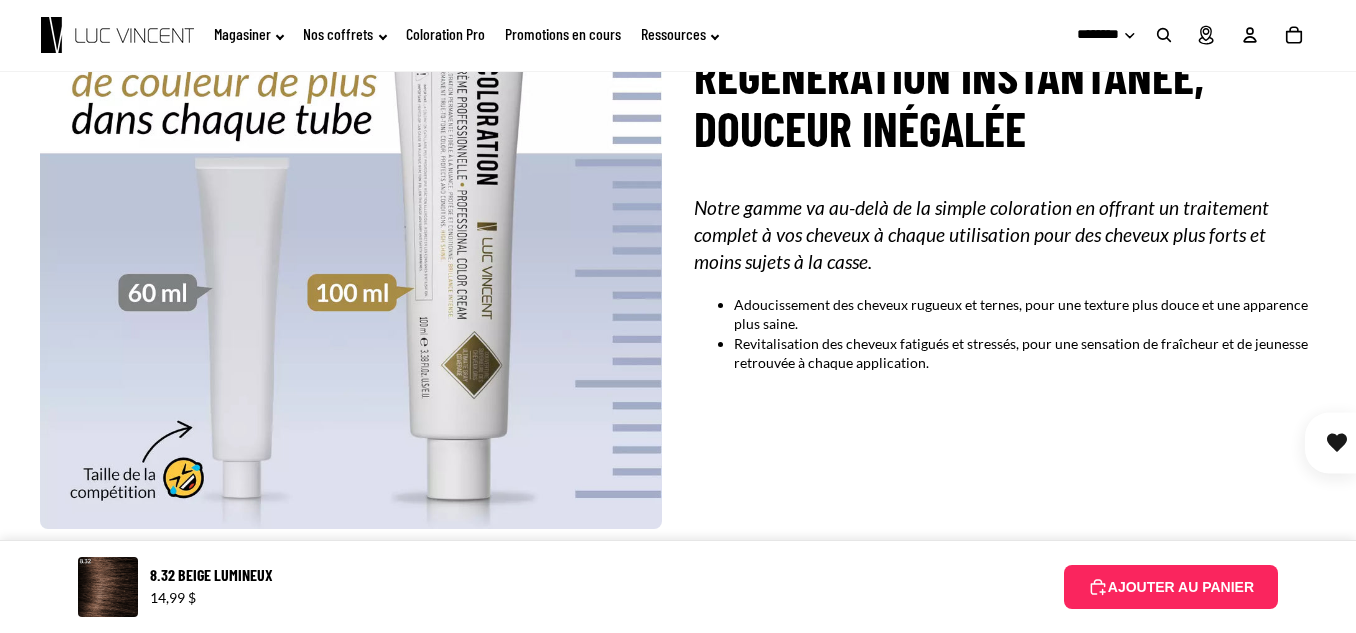 scroll, scrollTop: 2700, scrollLeft: 0, axis: vertical 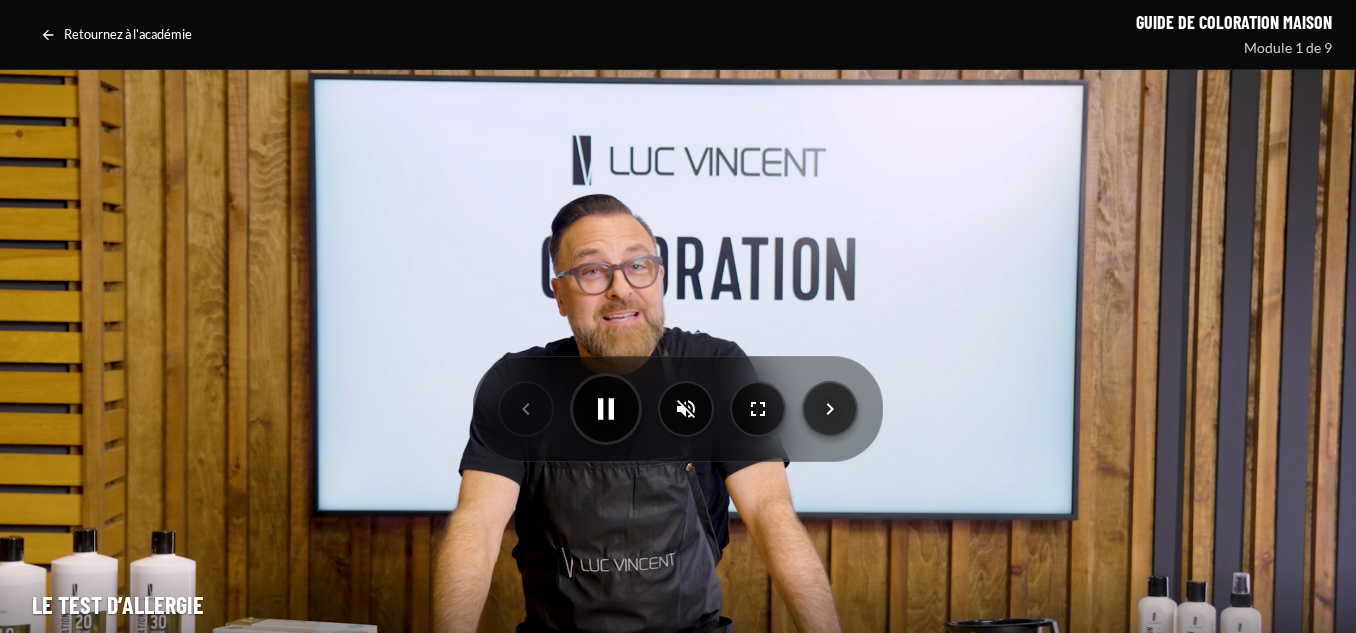 click at bounding box center (678, 409) 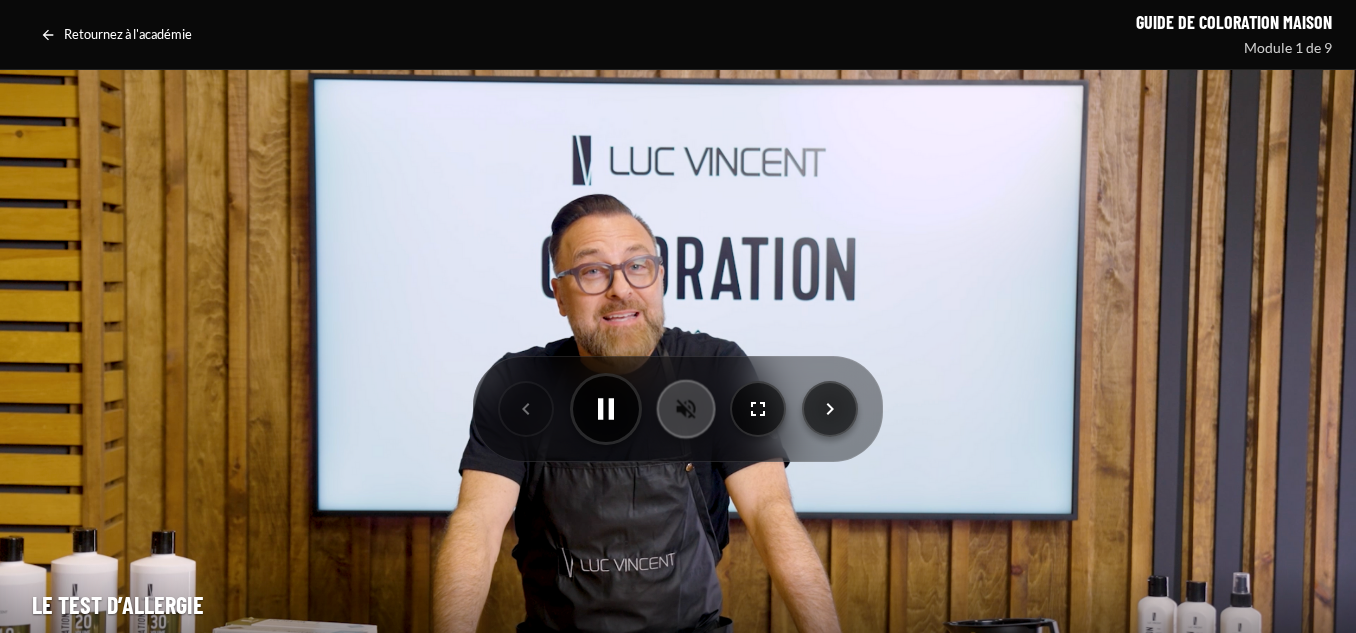 click 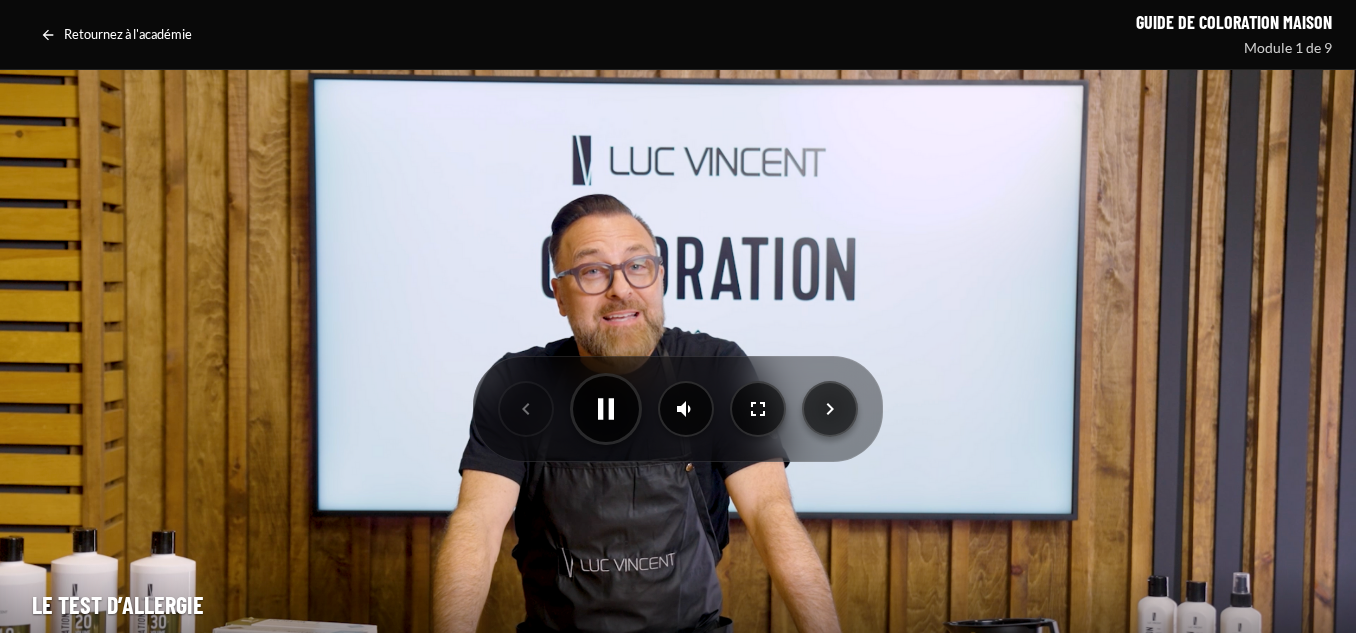 click on "Questions d'examen
Le test d’allergie
Questions d'examen
Module
1
de
9
0:14
0:29" at bounding box center [678, 656] 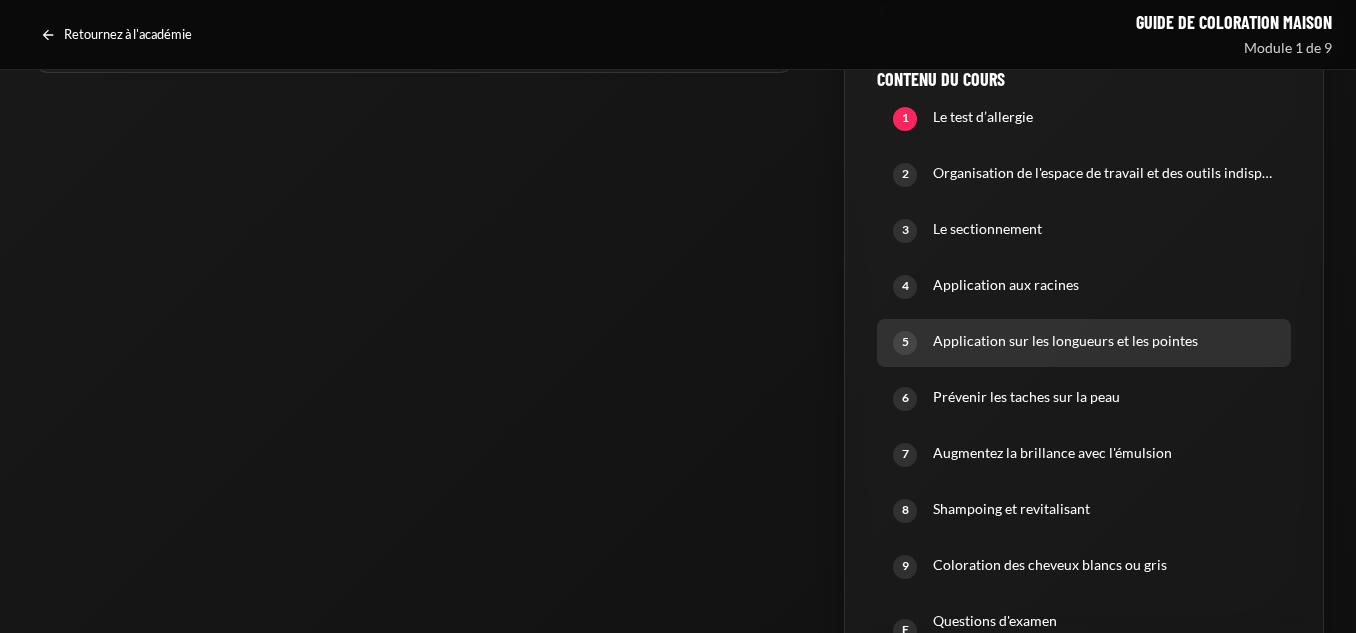 scroll, scrollTop: 1152, scrollLeft: 0, axis: vertical 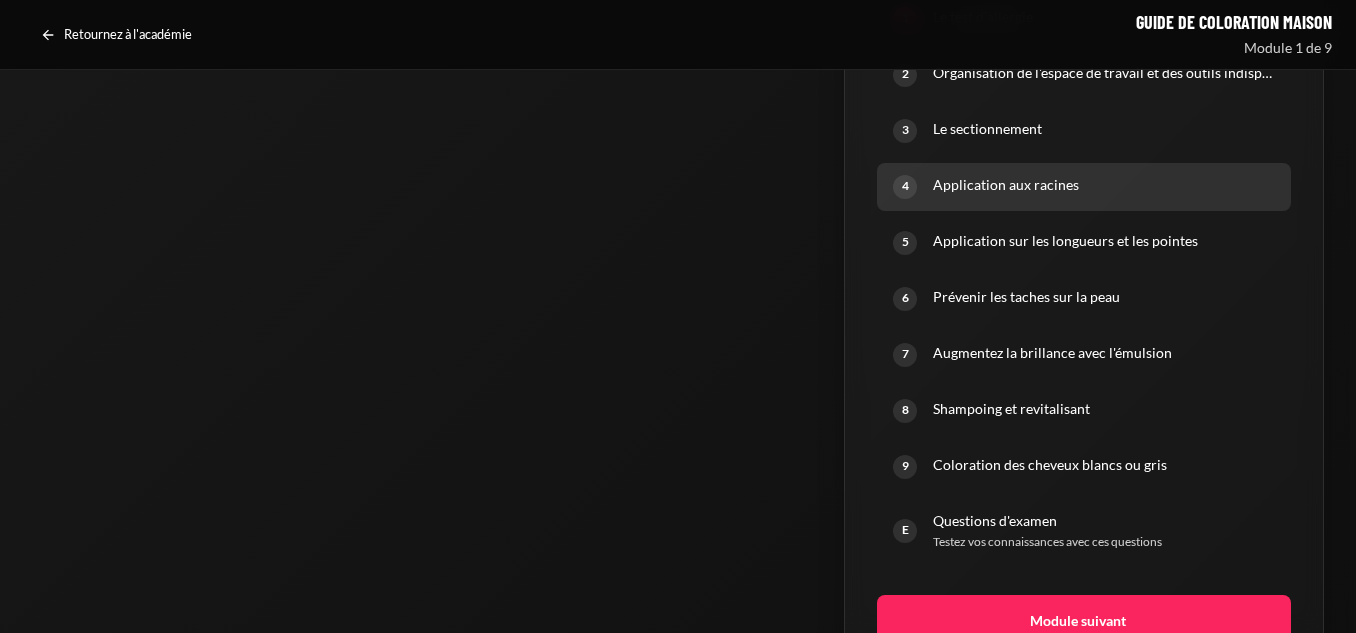 click on "Application aux racines" at bounding box center [1104, 185] 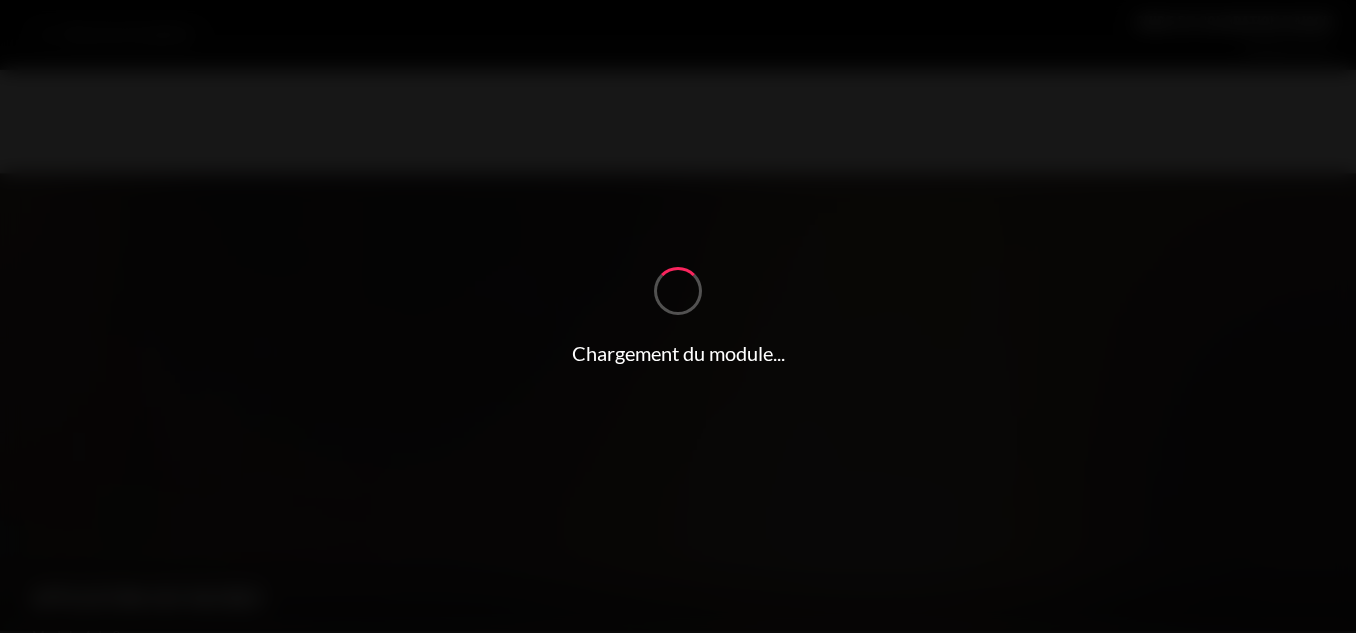 scroll, scrollTop: 0, scrollLeft: 0, axis: both 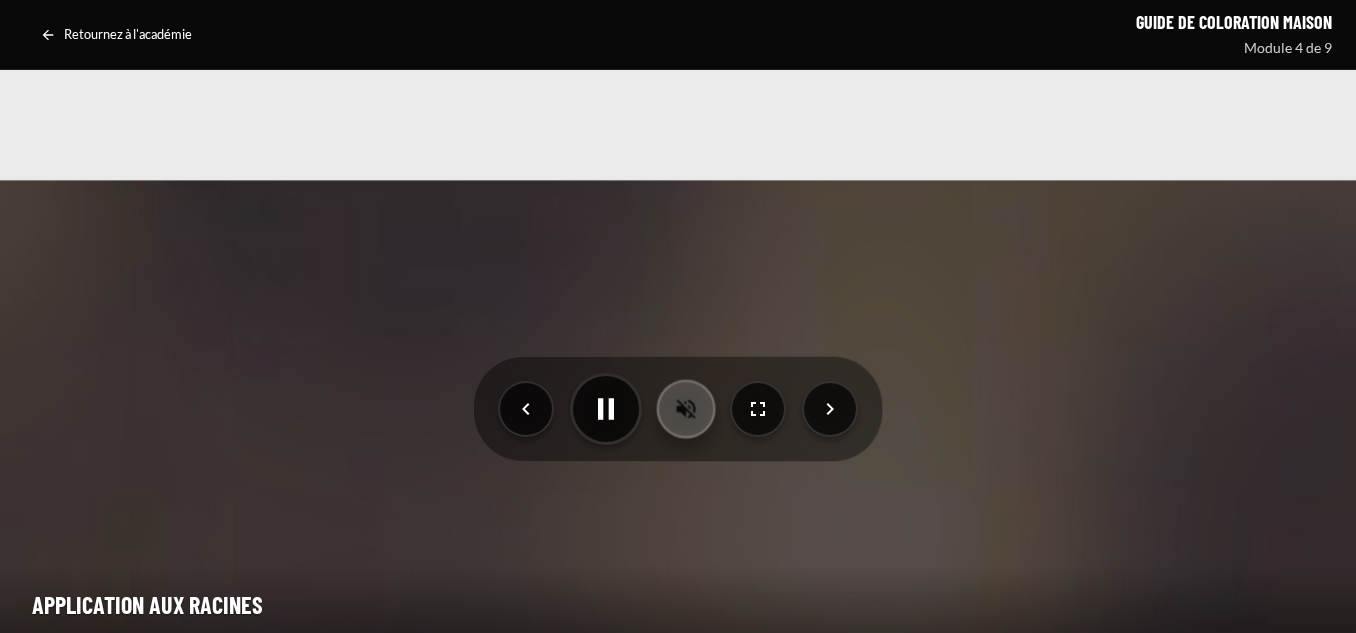 click 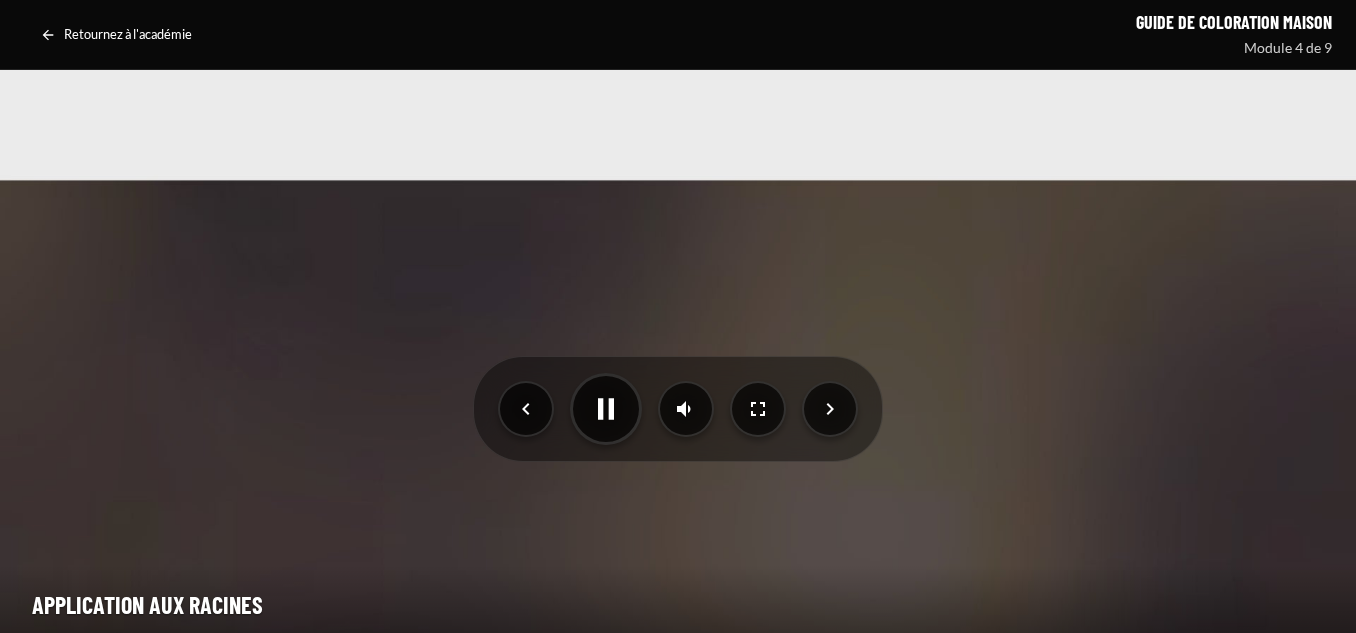 scroll, scrollTop: 100, scrollLeft: 0, axis: vertical 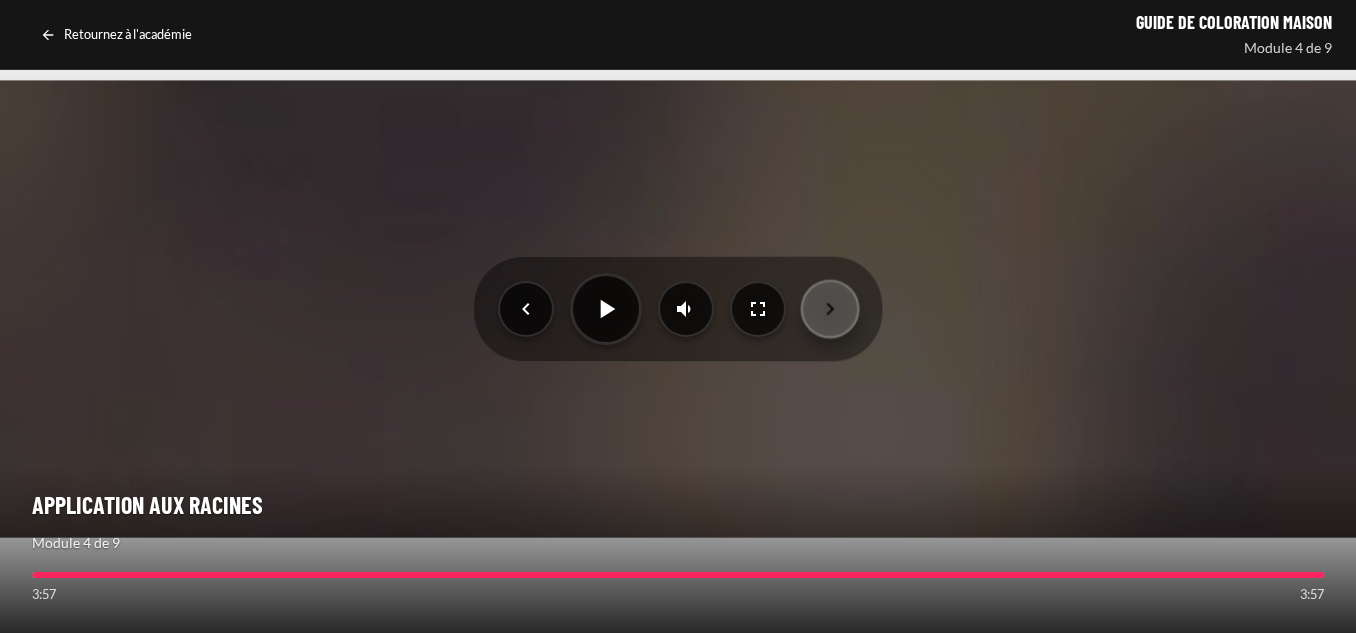 click 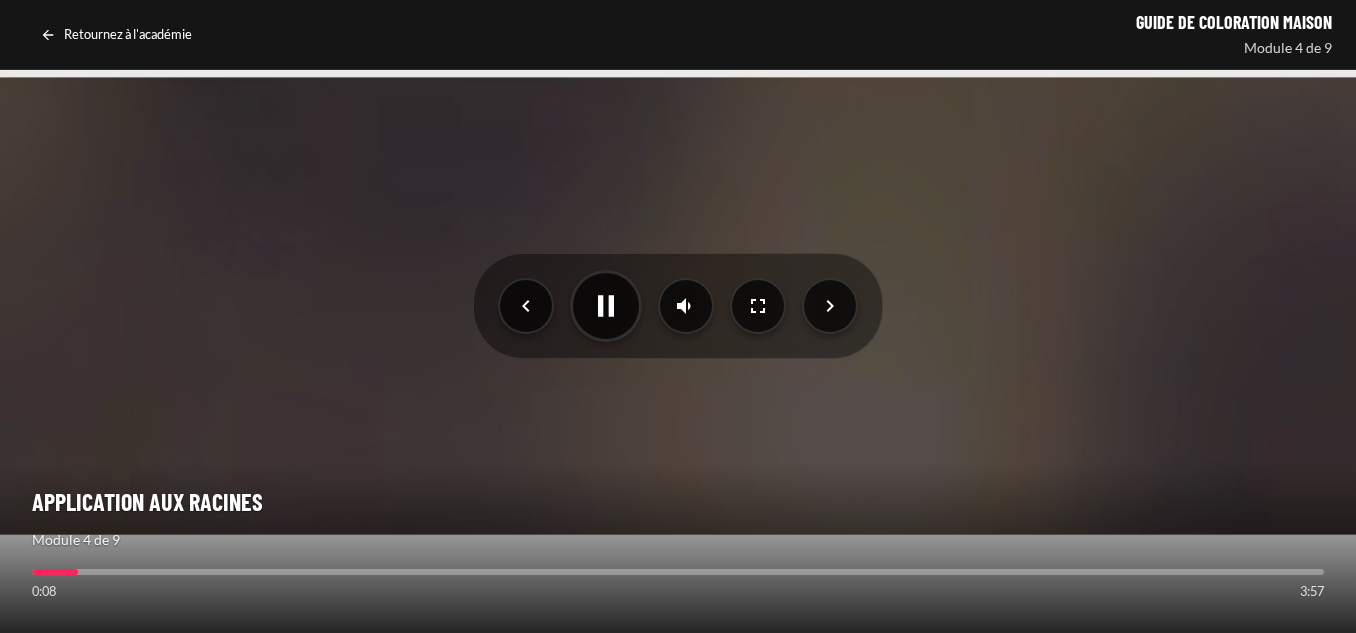 scroll, scrollTop: 100, scrollLeft: 0, axis: vertical 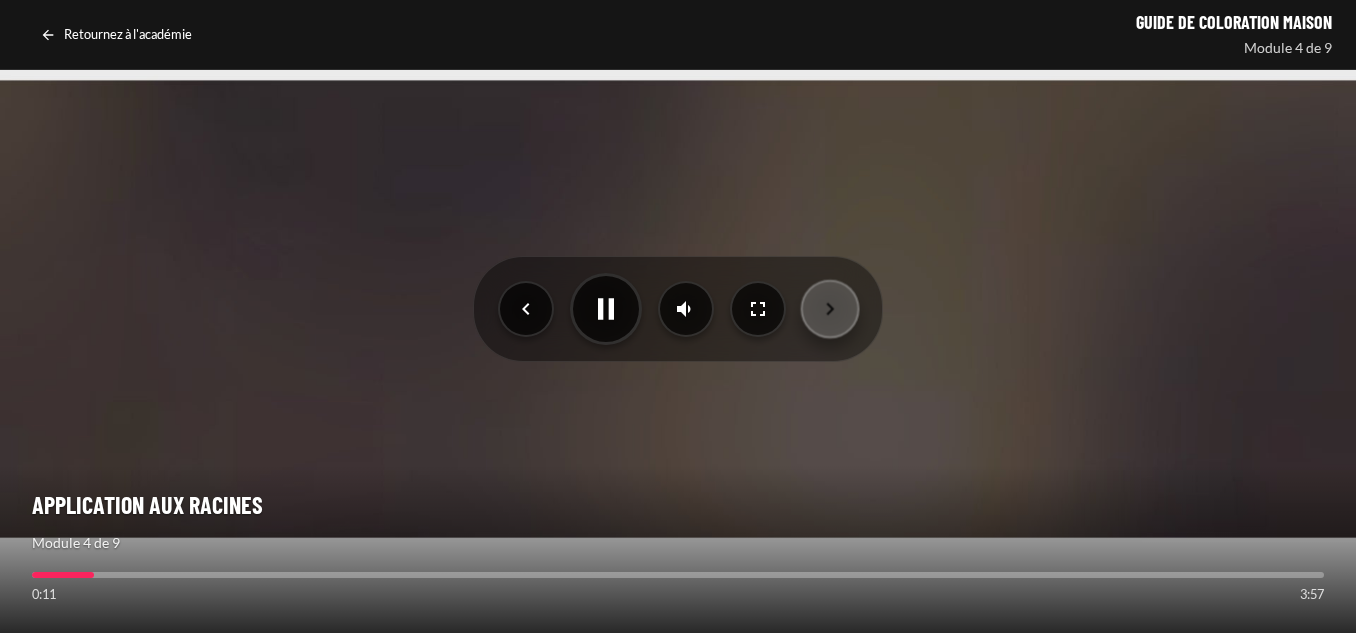 click 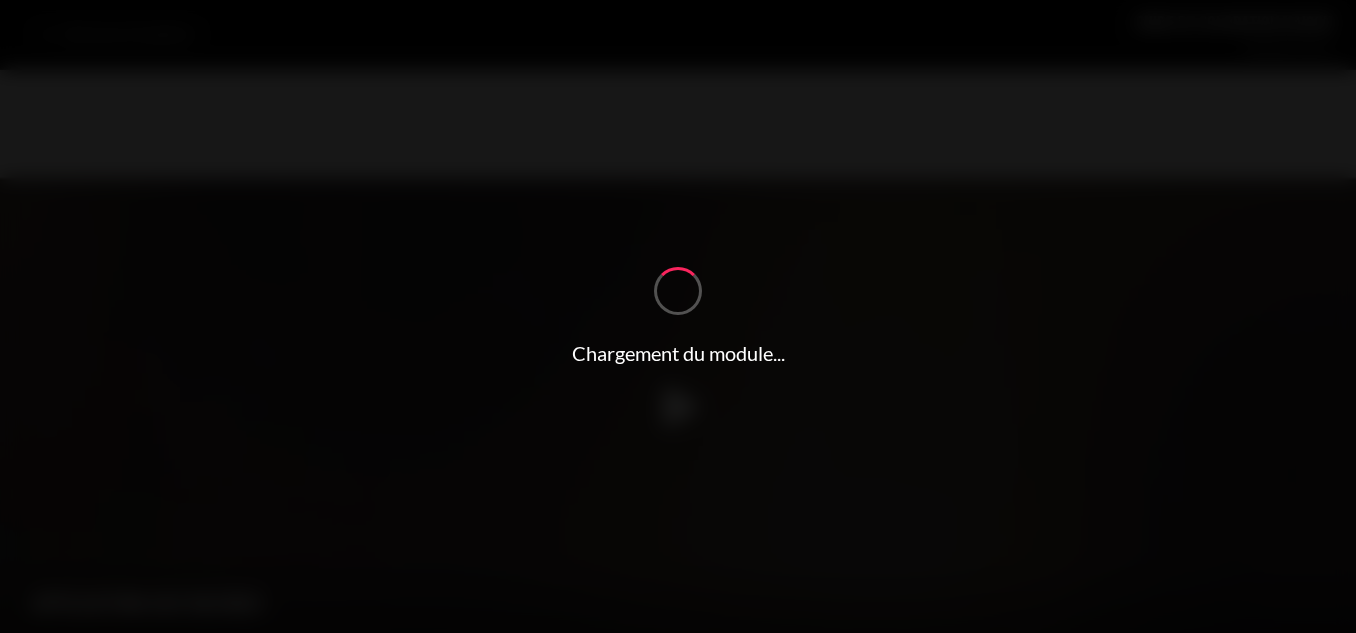 scroll, scrollTop: 0, scrollLeft: 0, axis: both 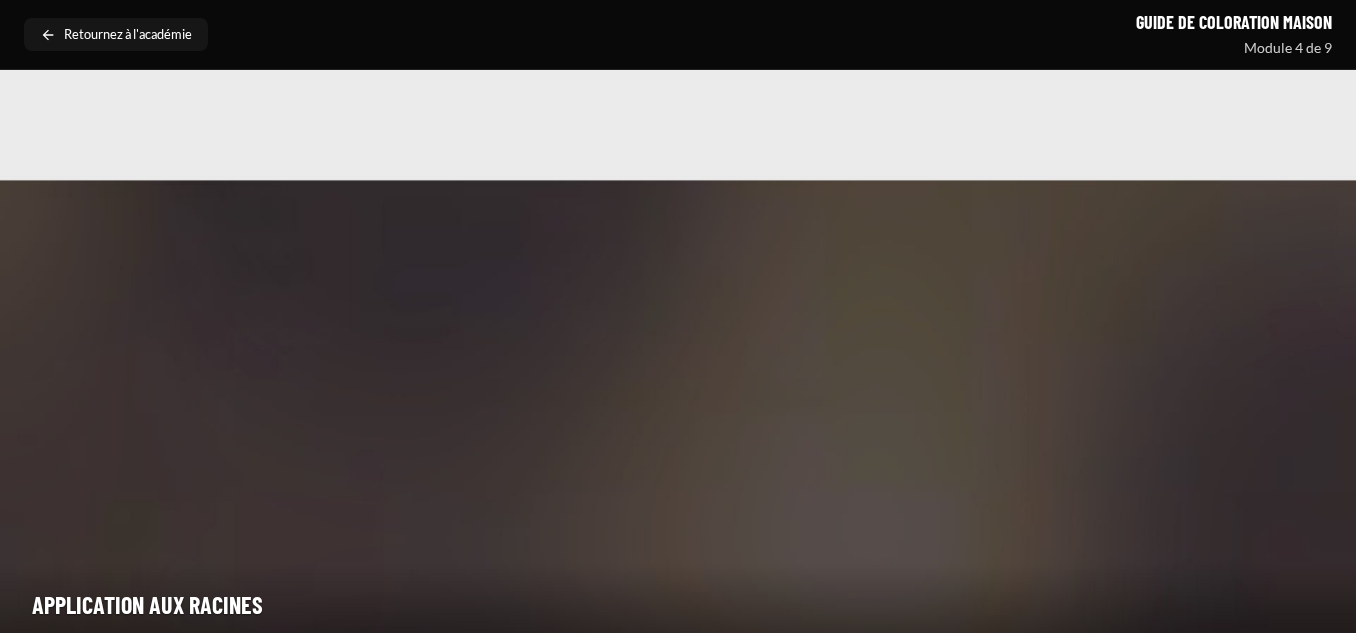 click on "Retournez à l'académie" at bounding box center [116, 35] 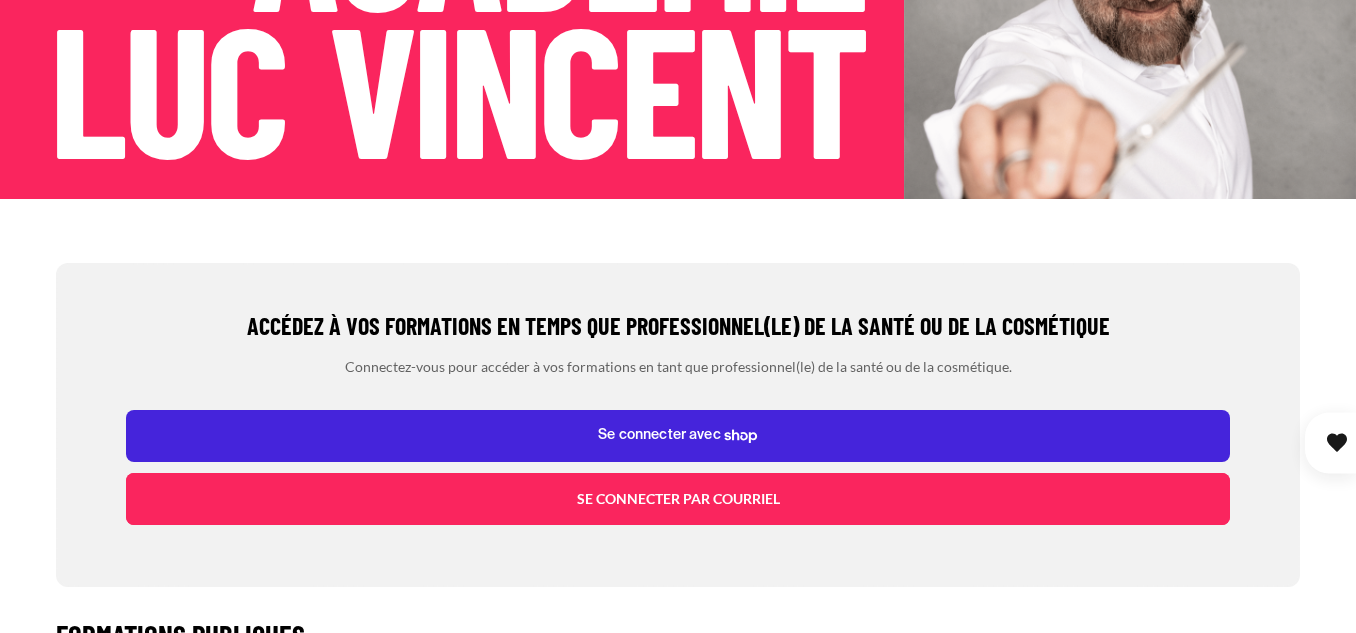 scroll, scrollTop: 0, scrollLeft: 0, axis: both 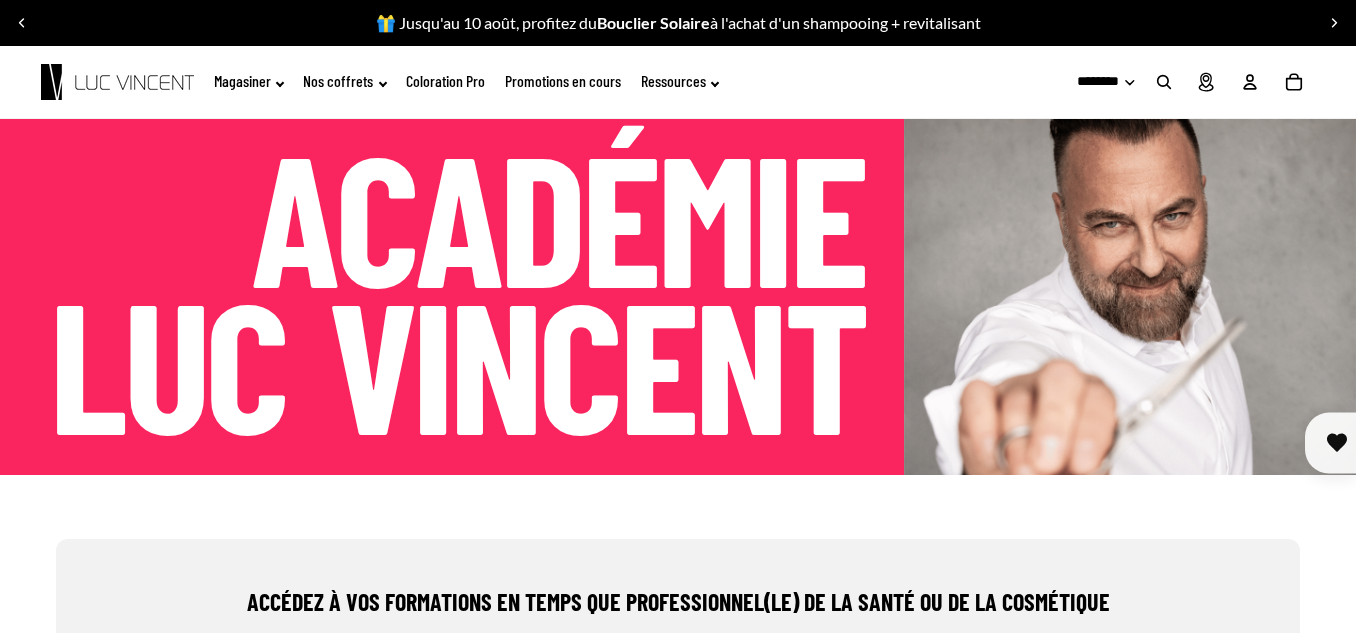 click on "Coloration Pro" 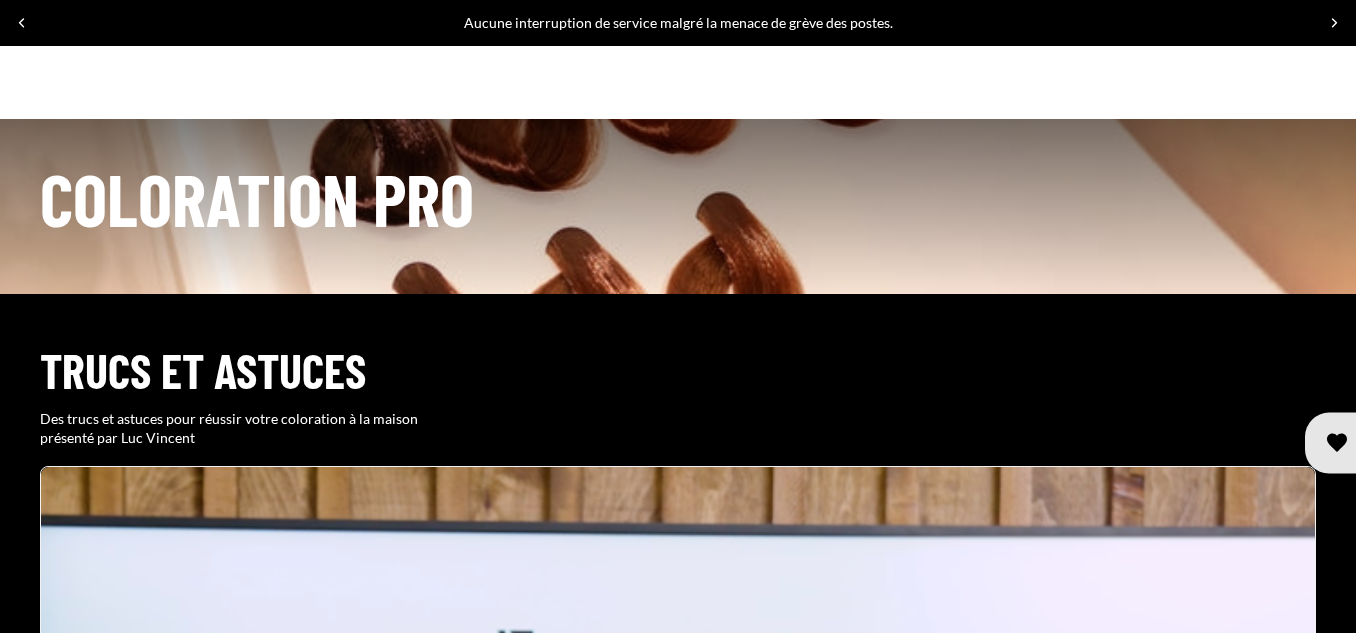 scroll, scrollTop: 3416, scrollLeft: 0, axis: vertical 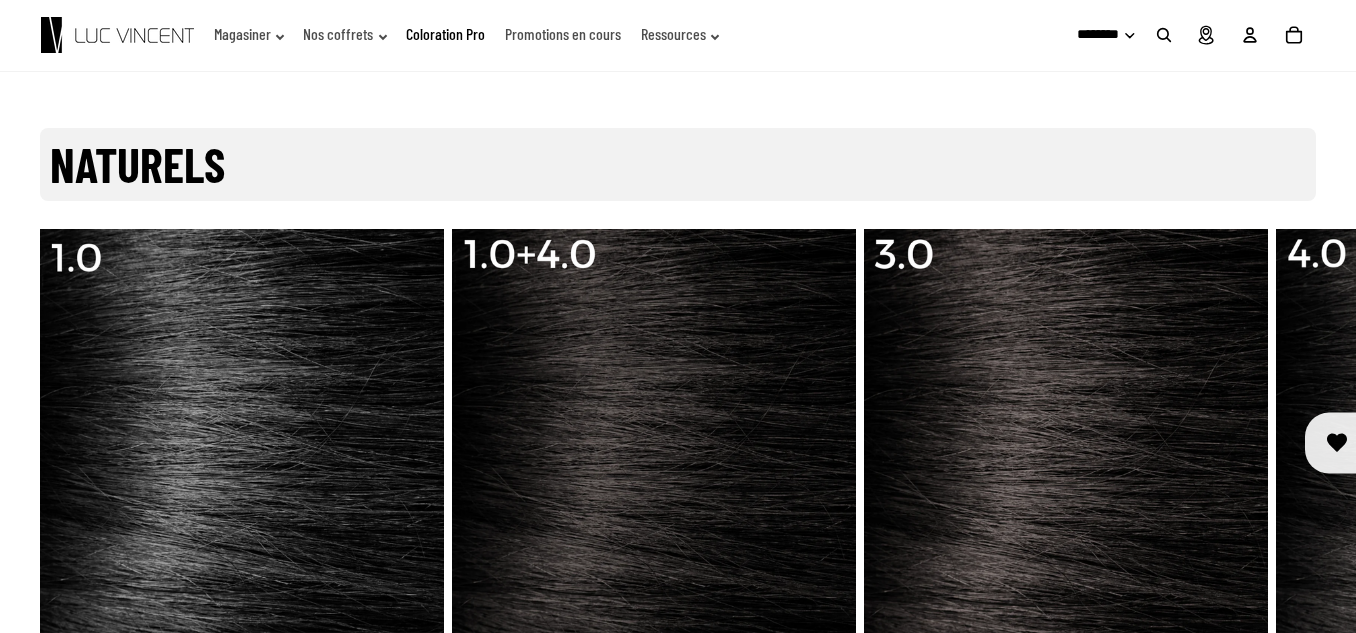 click at bounding box center [1292, 460] 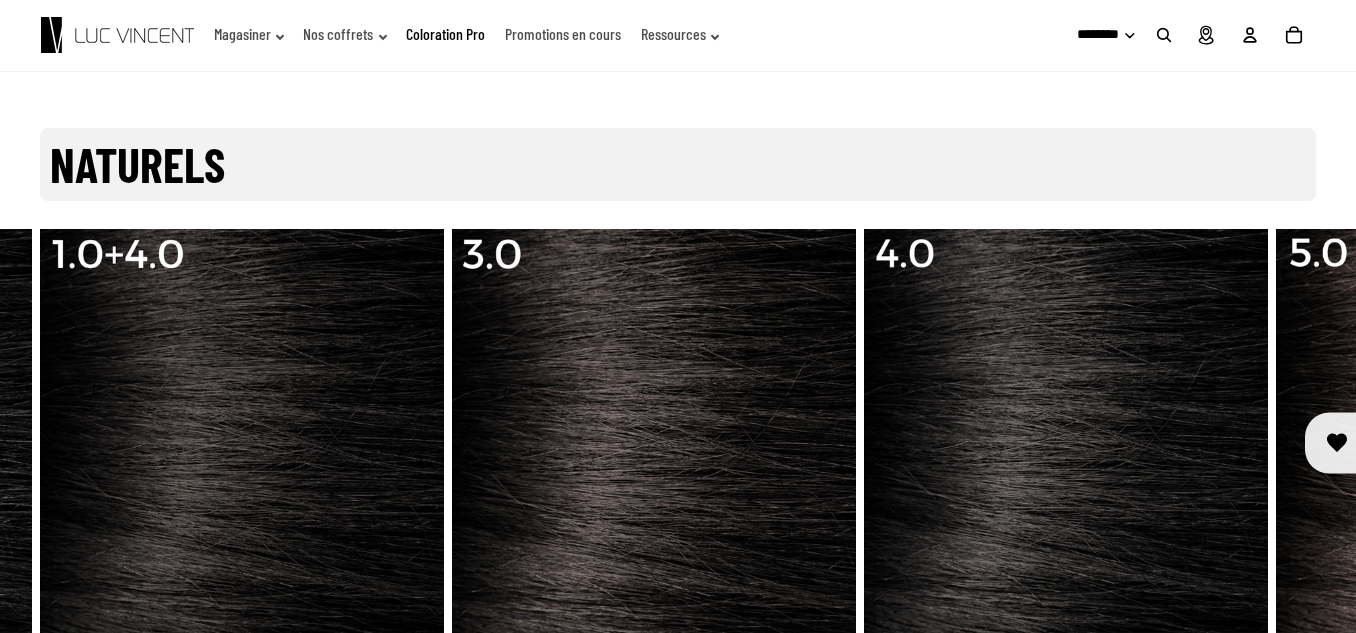 scroll, scrollTop: 0, scrollLeft: 1236, axis: horizontal 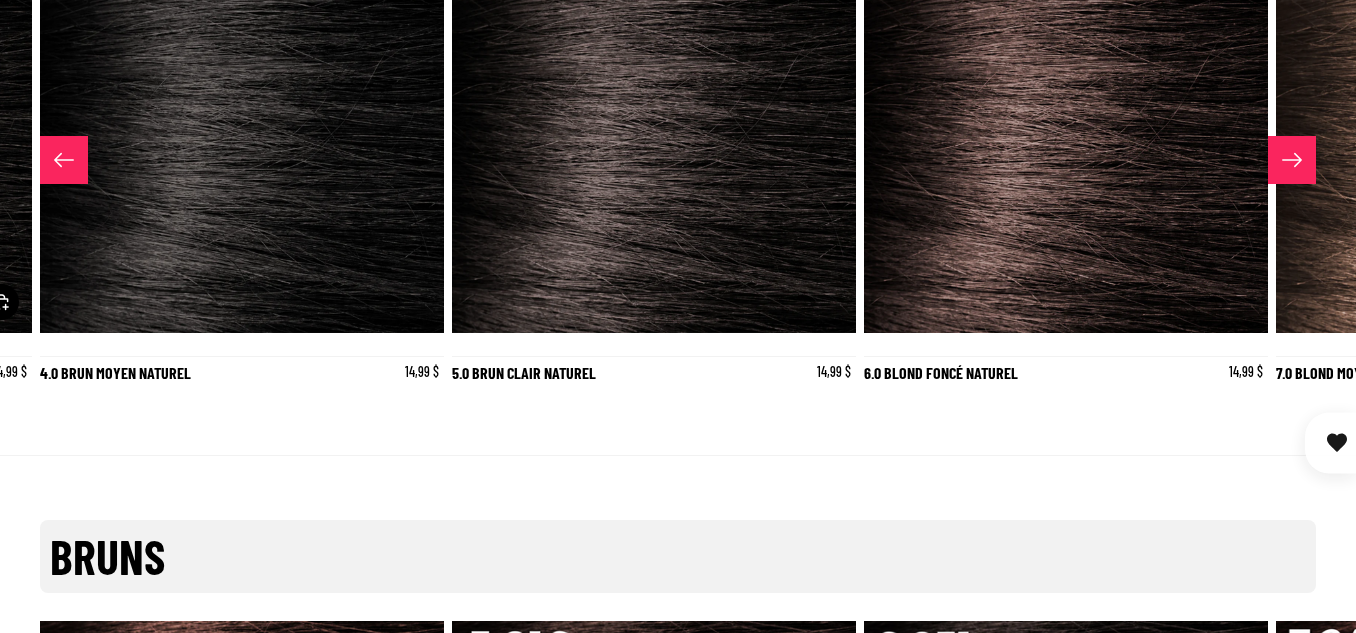 click at bounding box center [1292, 160] 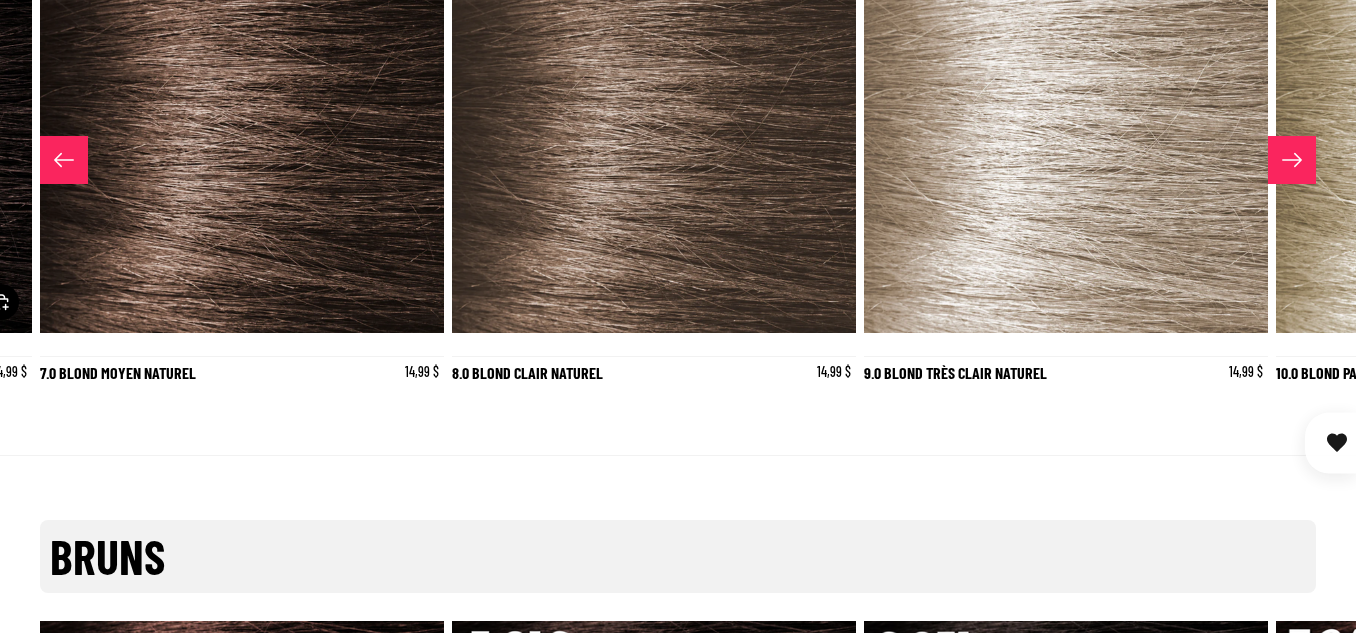 scroll, scrollTop: 0, scrollLeft: 2472, axis: horizontal 